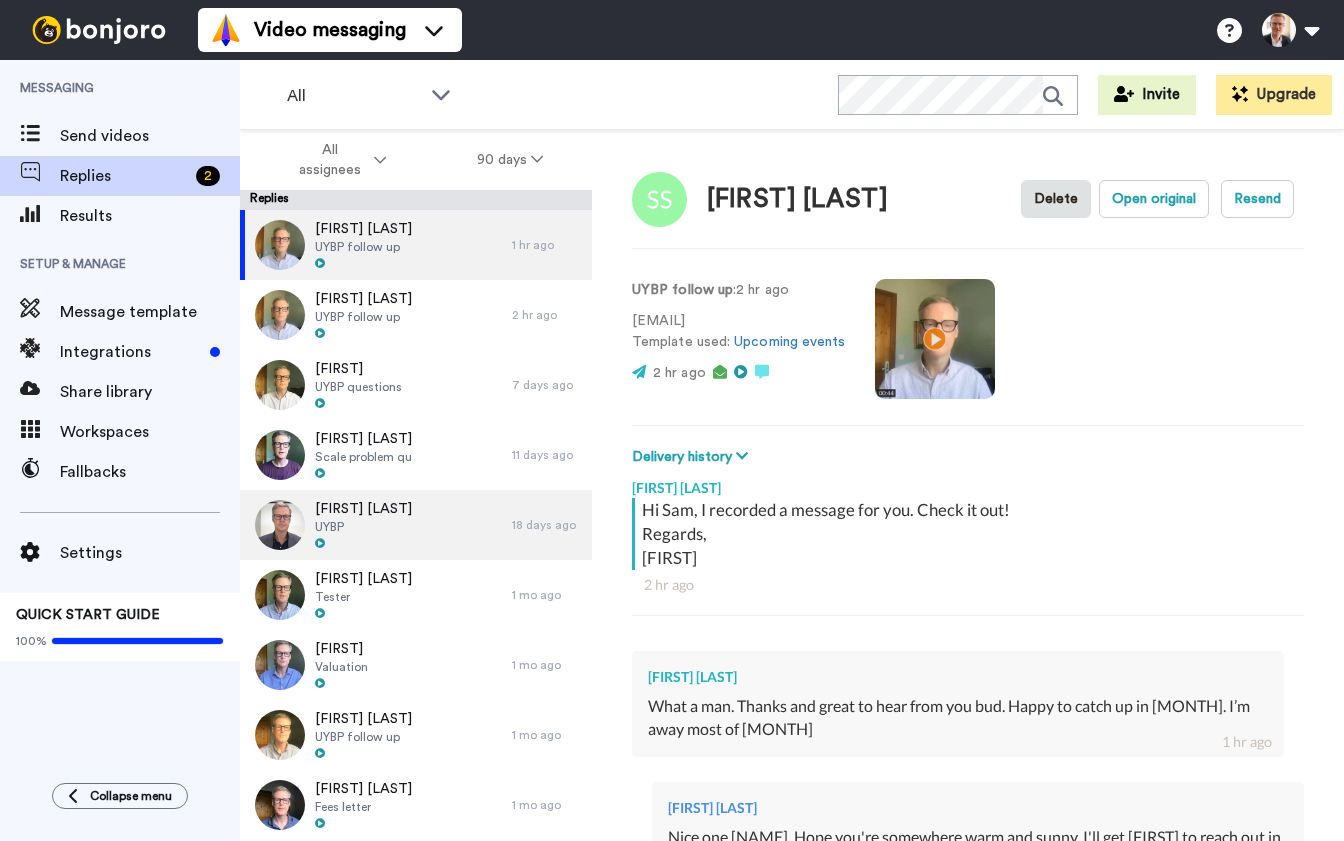 scroll, scrollTop: 0, scrollLeft: 0, axis: both 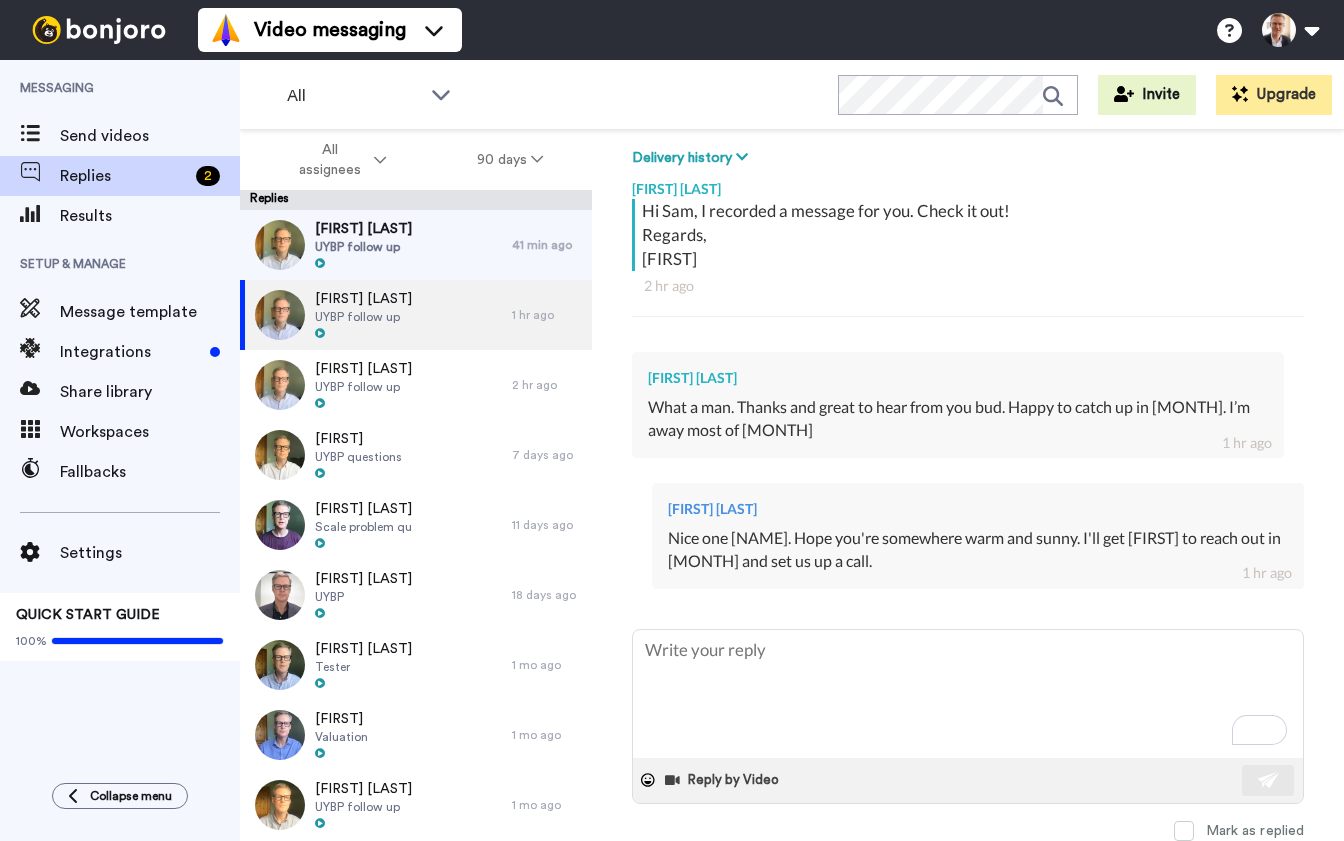 click on "Replies" at bounding box center (416, 200) 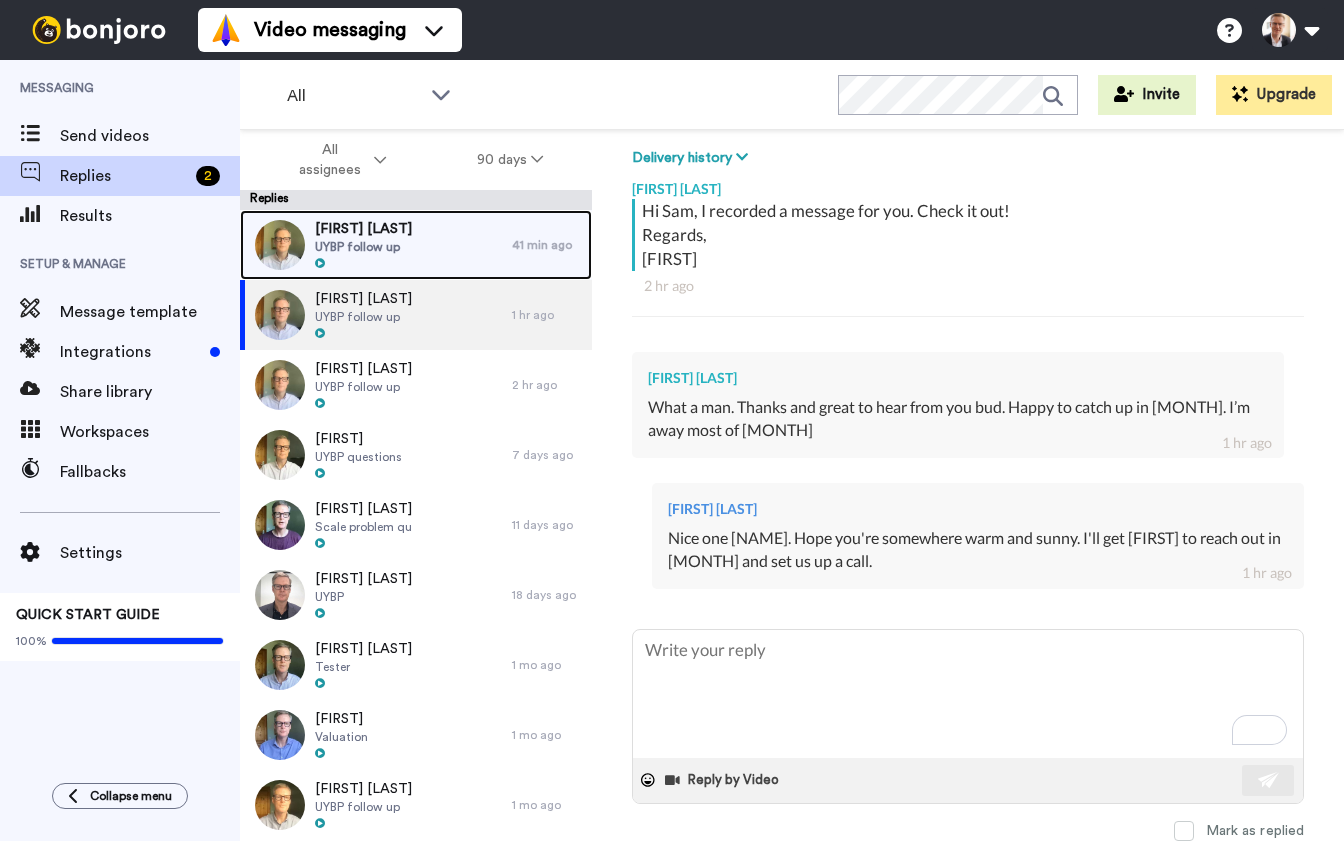 click on "[FIRST] [LAST]" at bounding box center (363, 229) 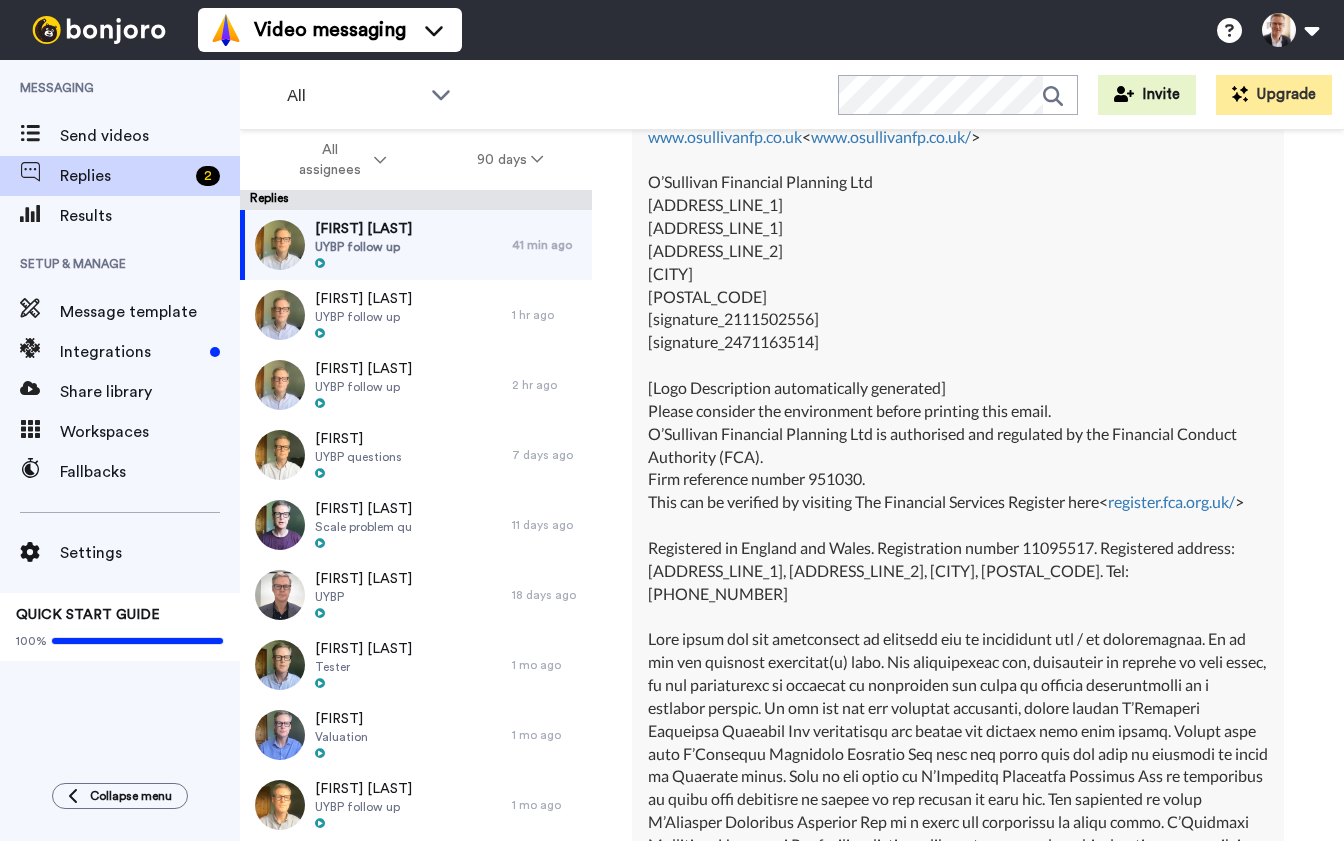scroll, scrollTop: 1700, scrollLeft: 0, axis: vertical 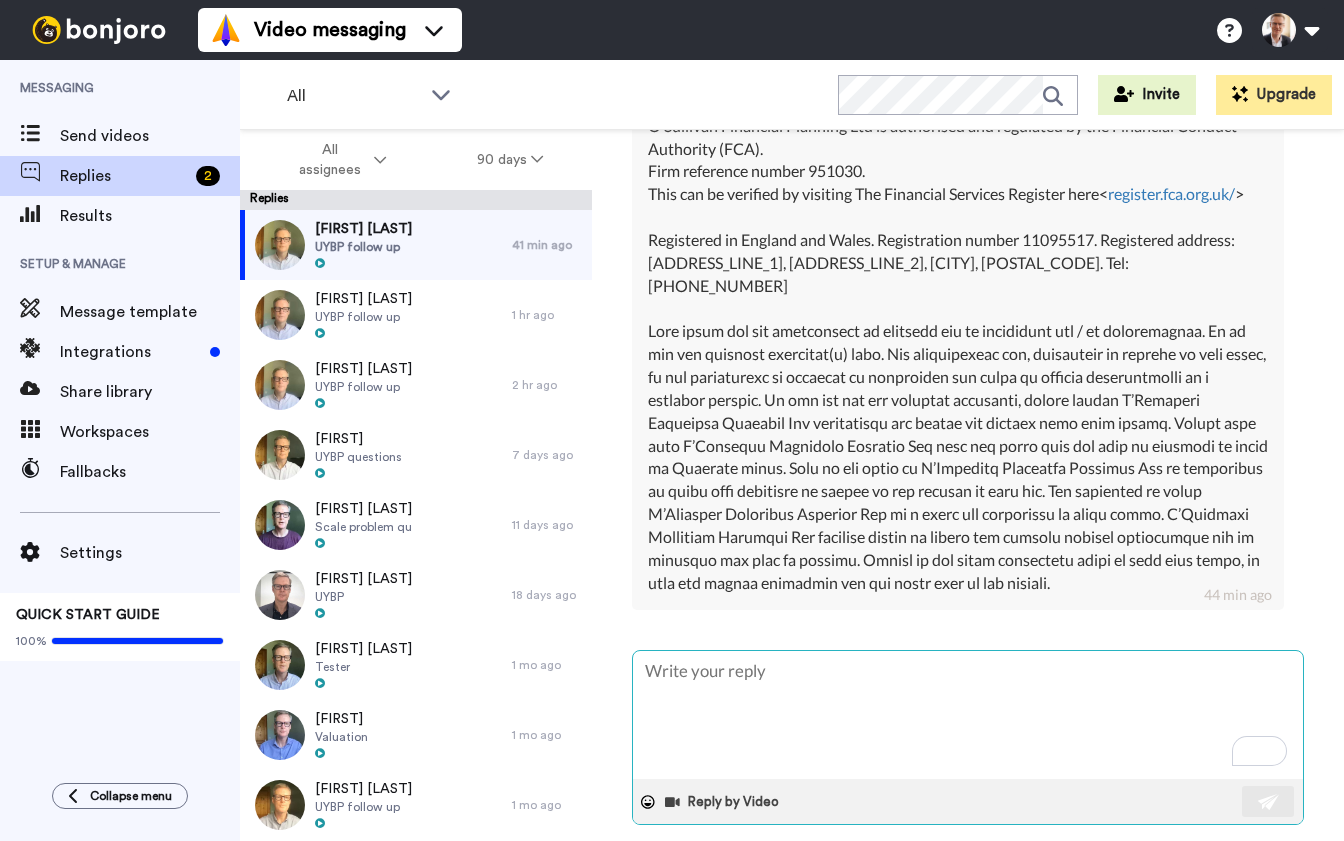 type on "x" 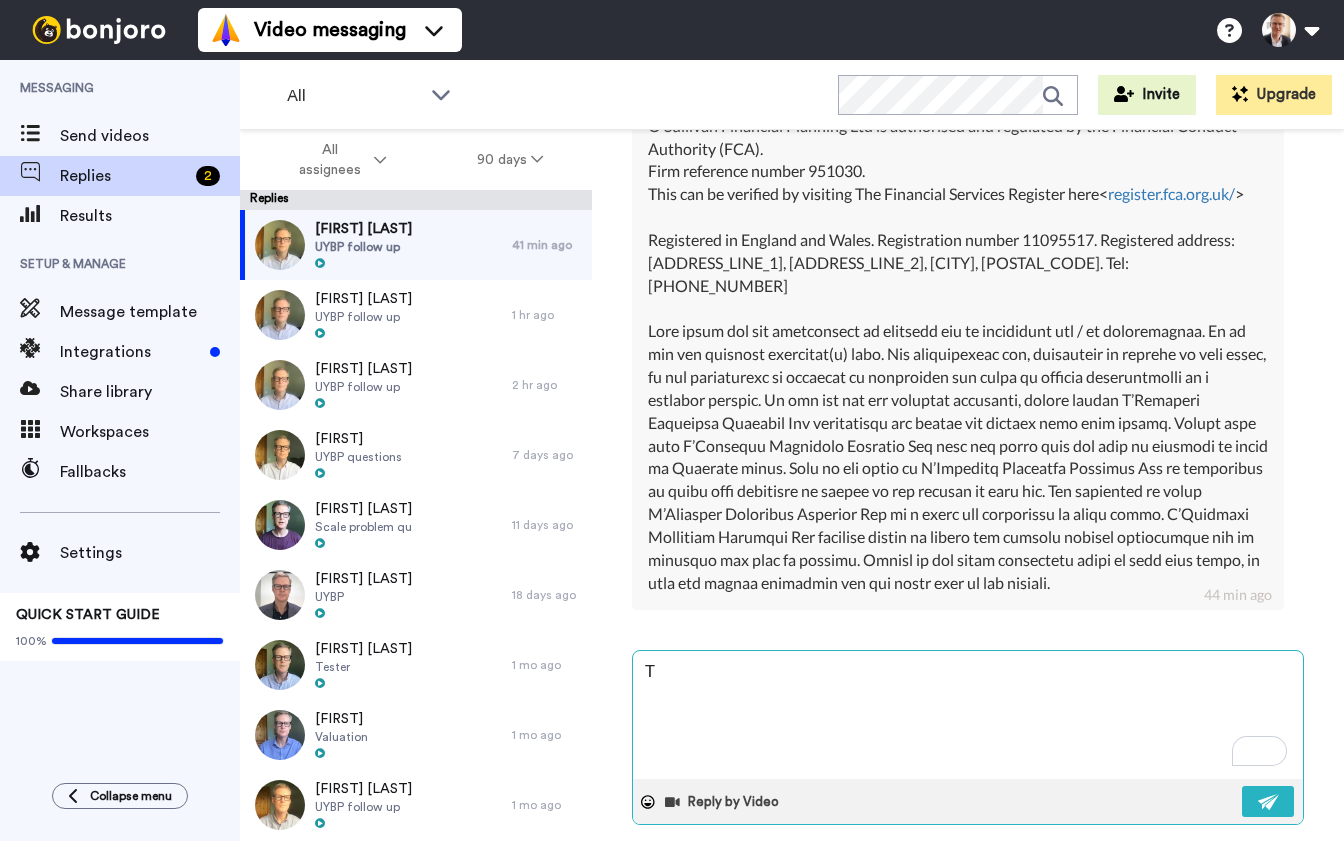type on "x" 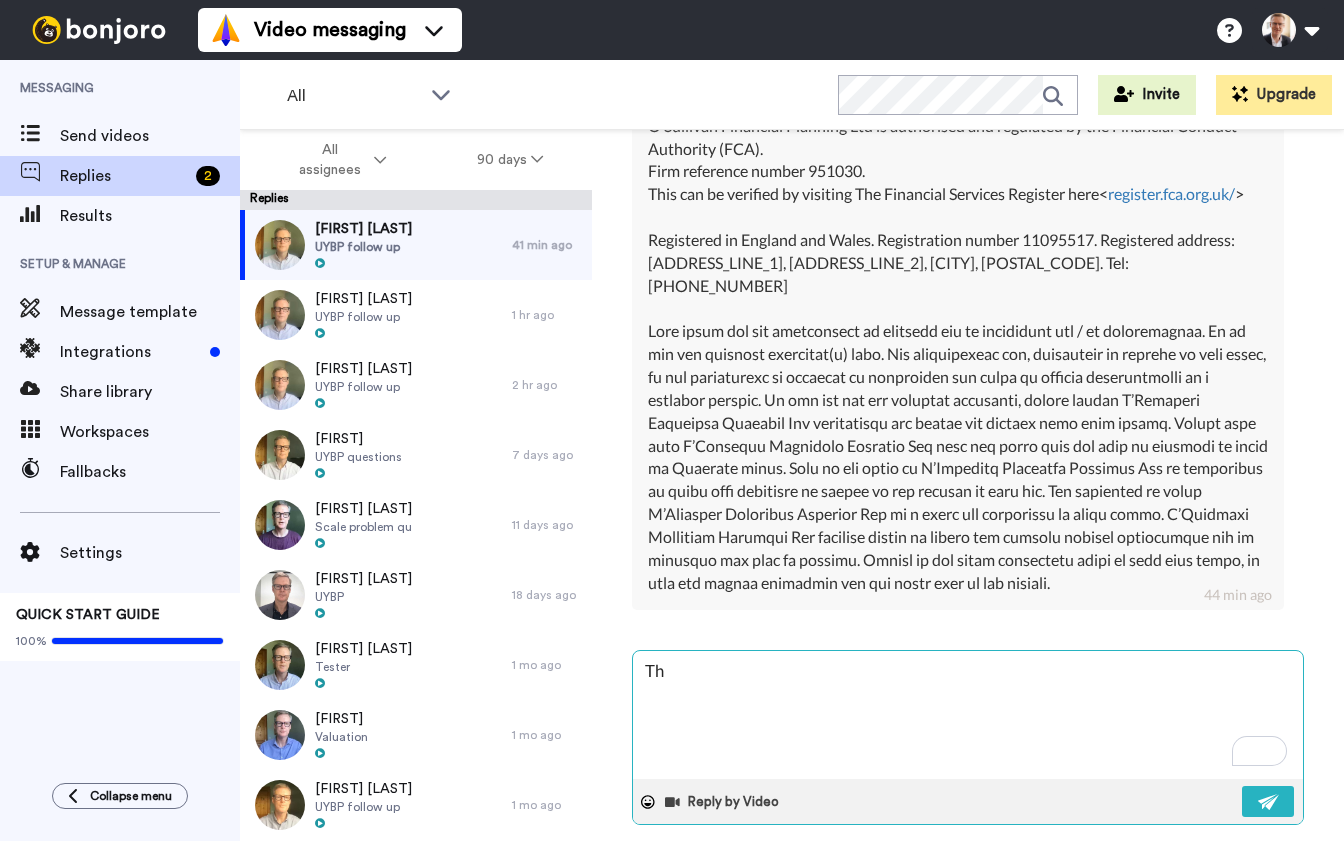 type on "x" 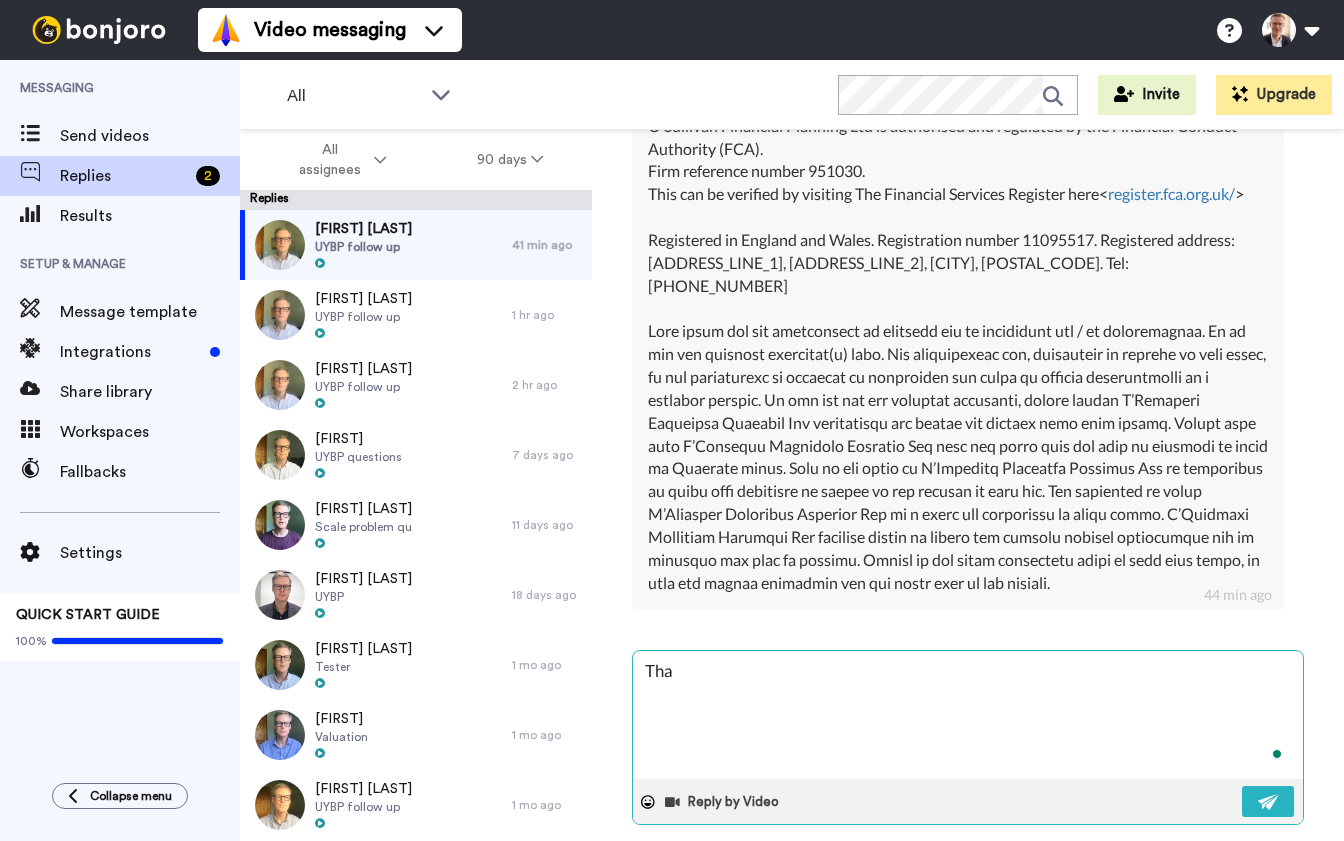 type on "x" 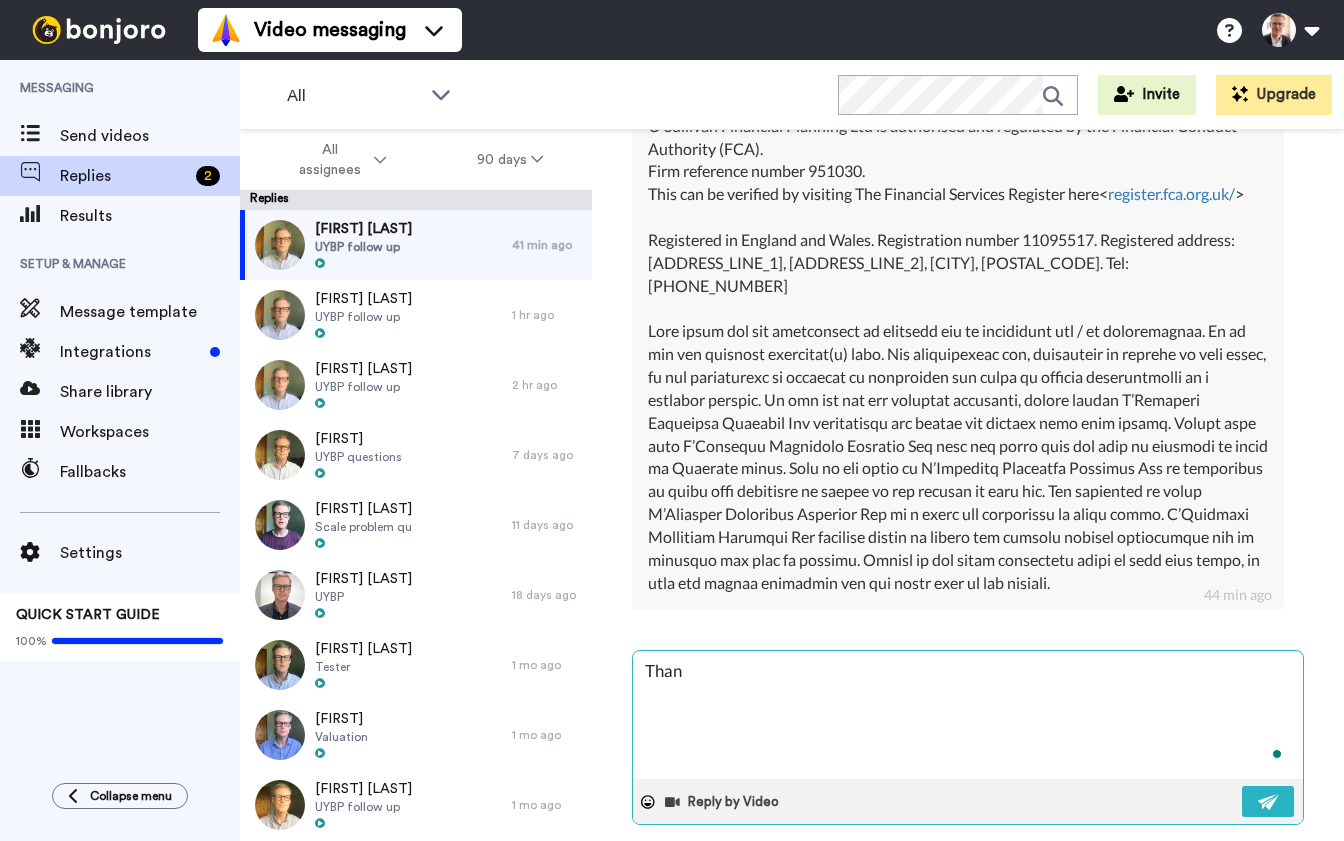 type on "x" 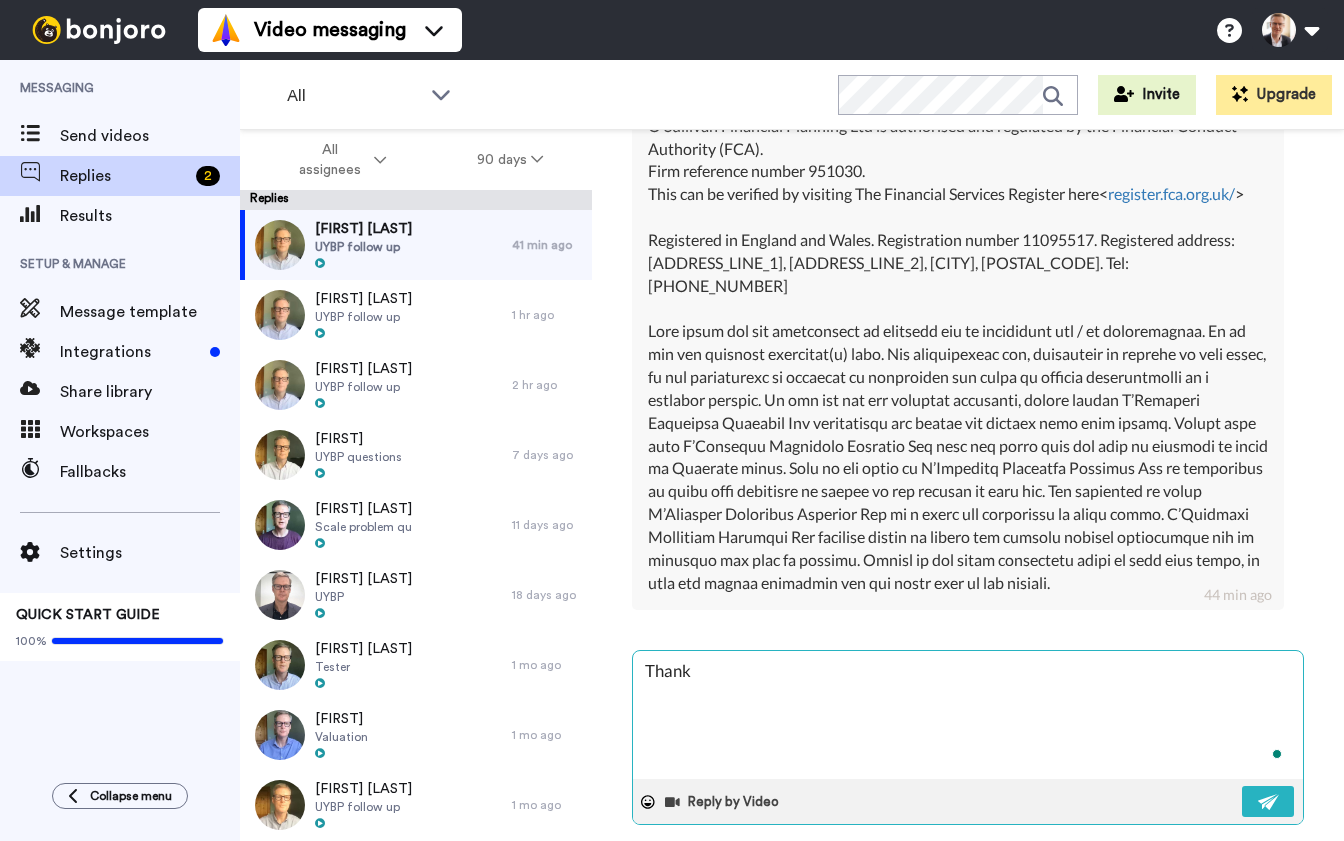 type on "x" 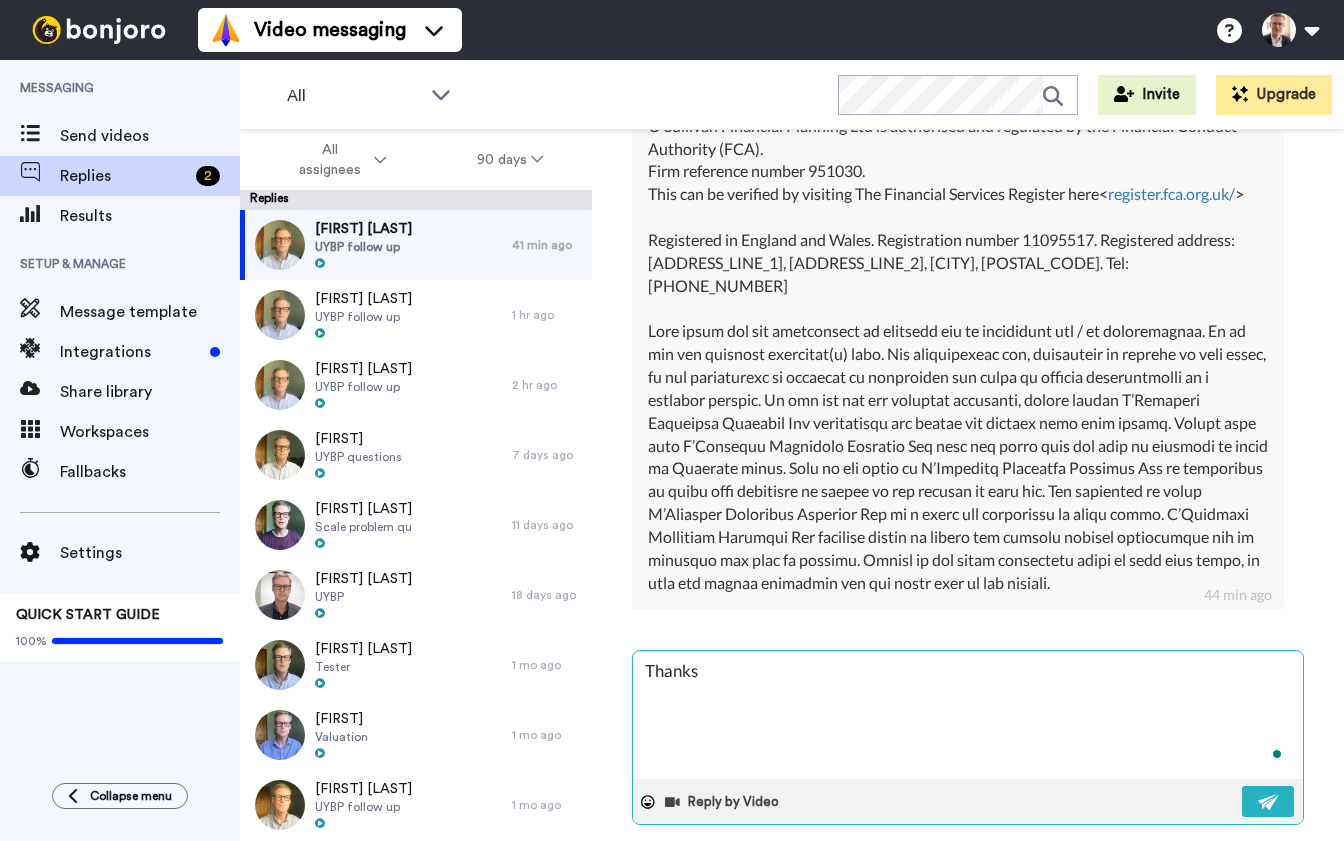 type on "x" 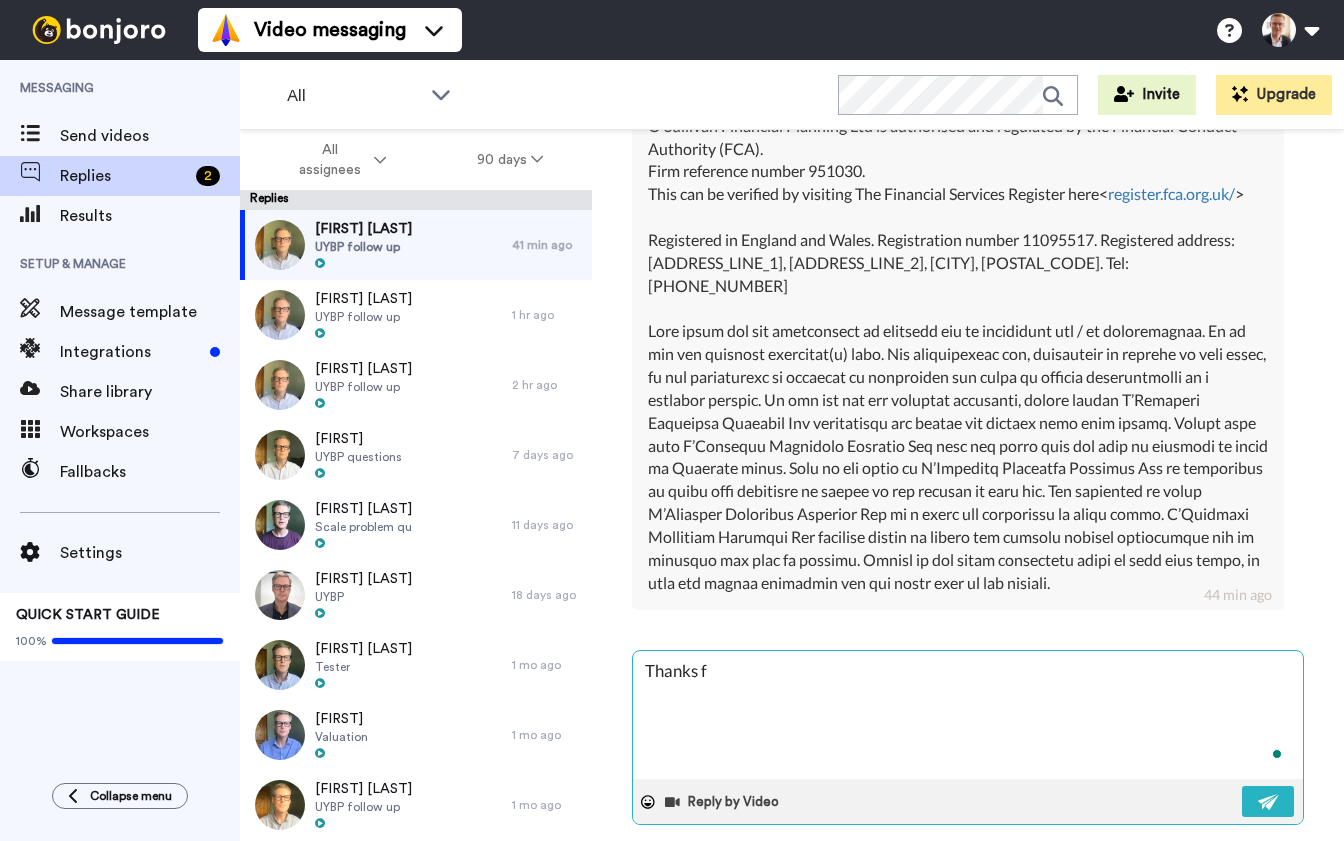type on "x" 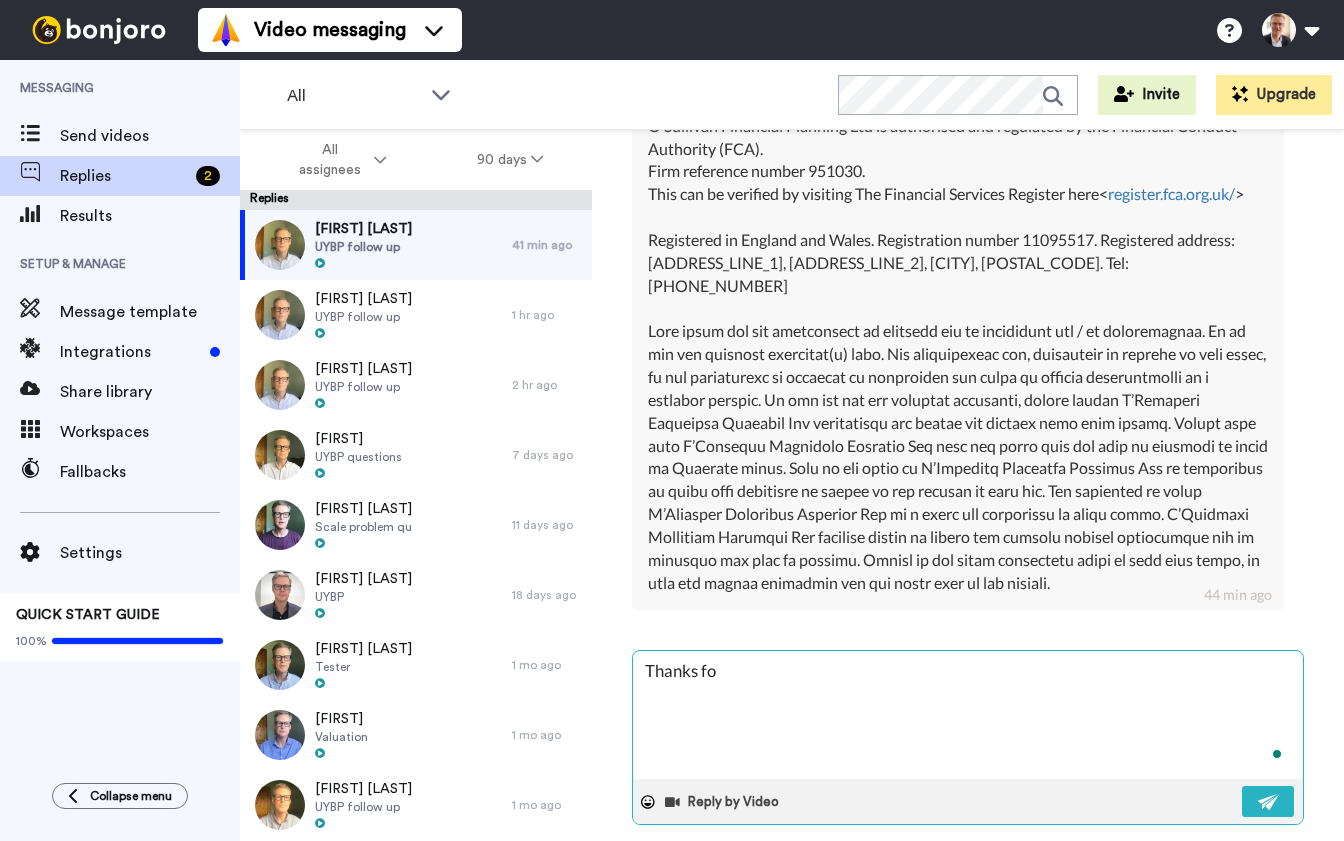 type on "x" 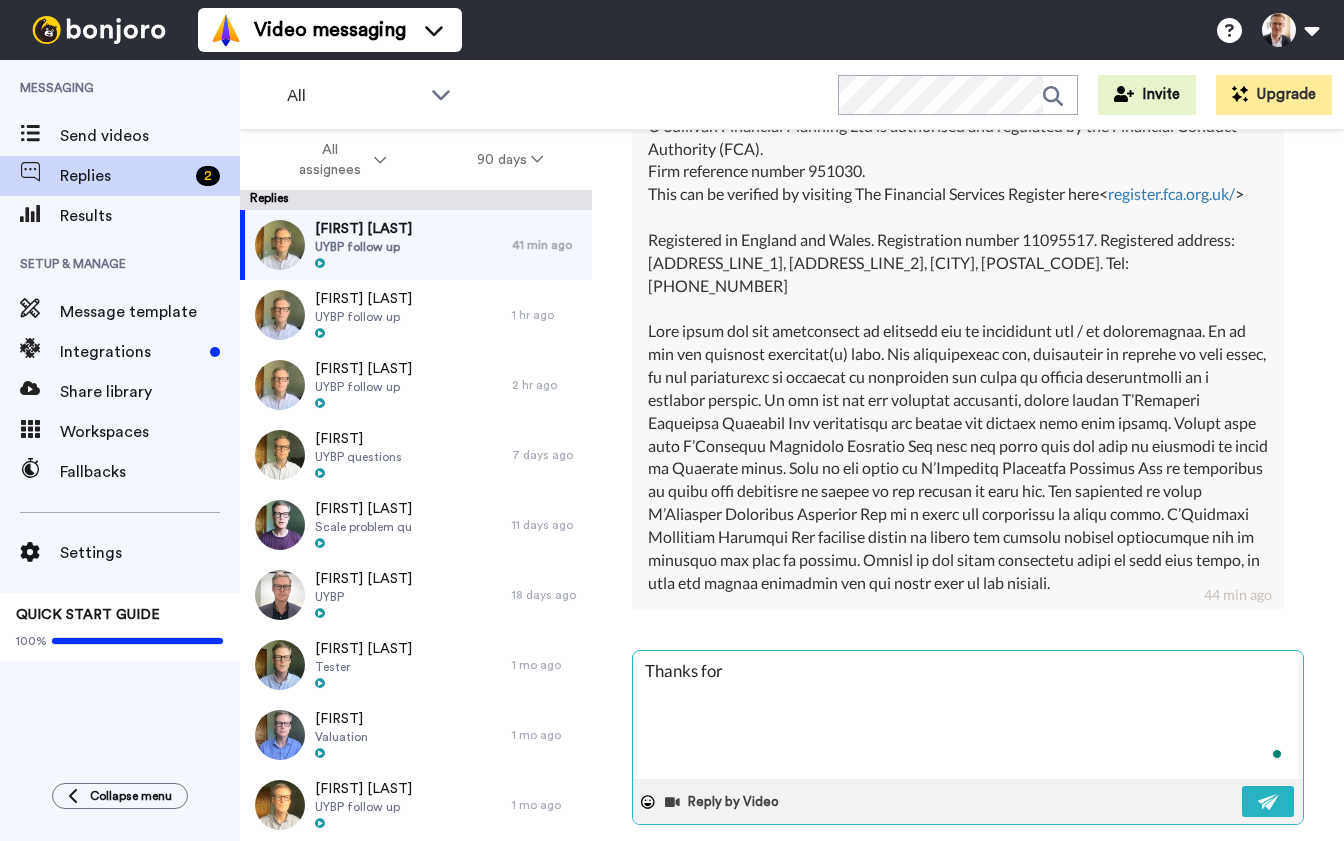 type on "x" 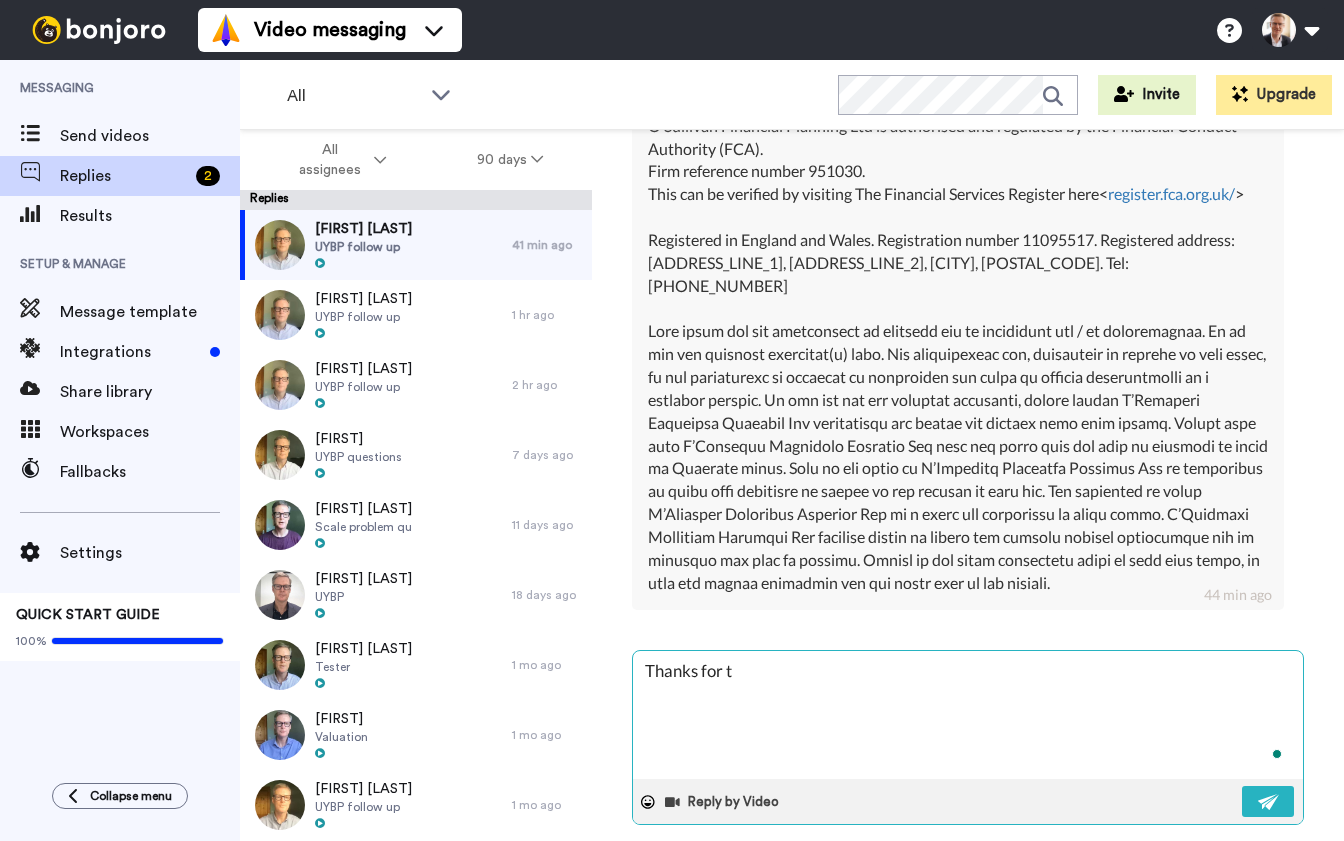 type on "x" 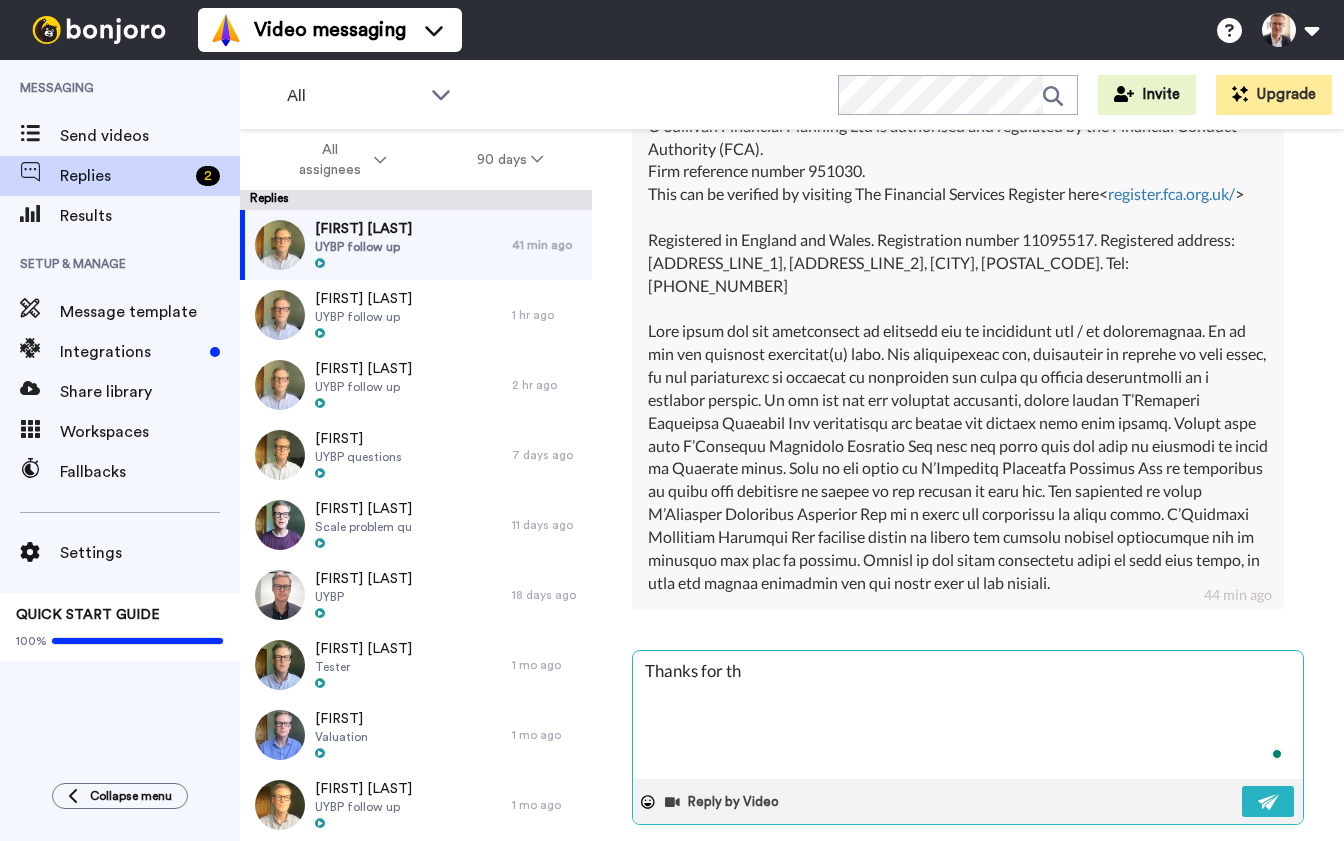 type on "x" 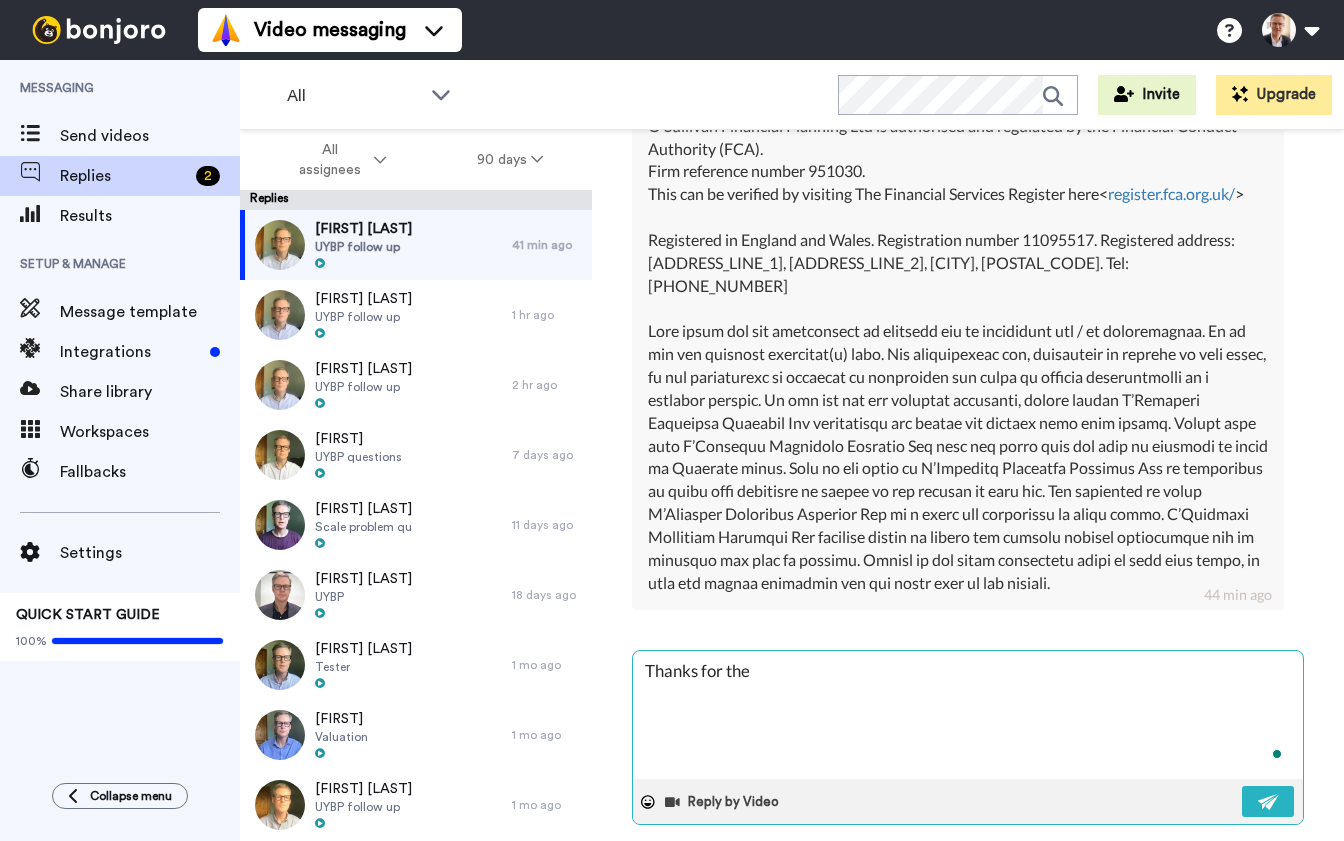 type on "x" 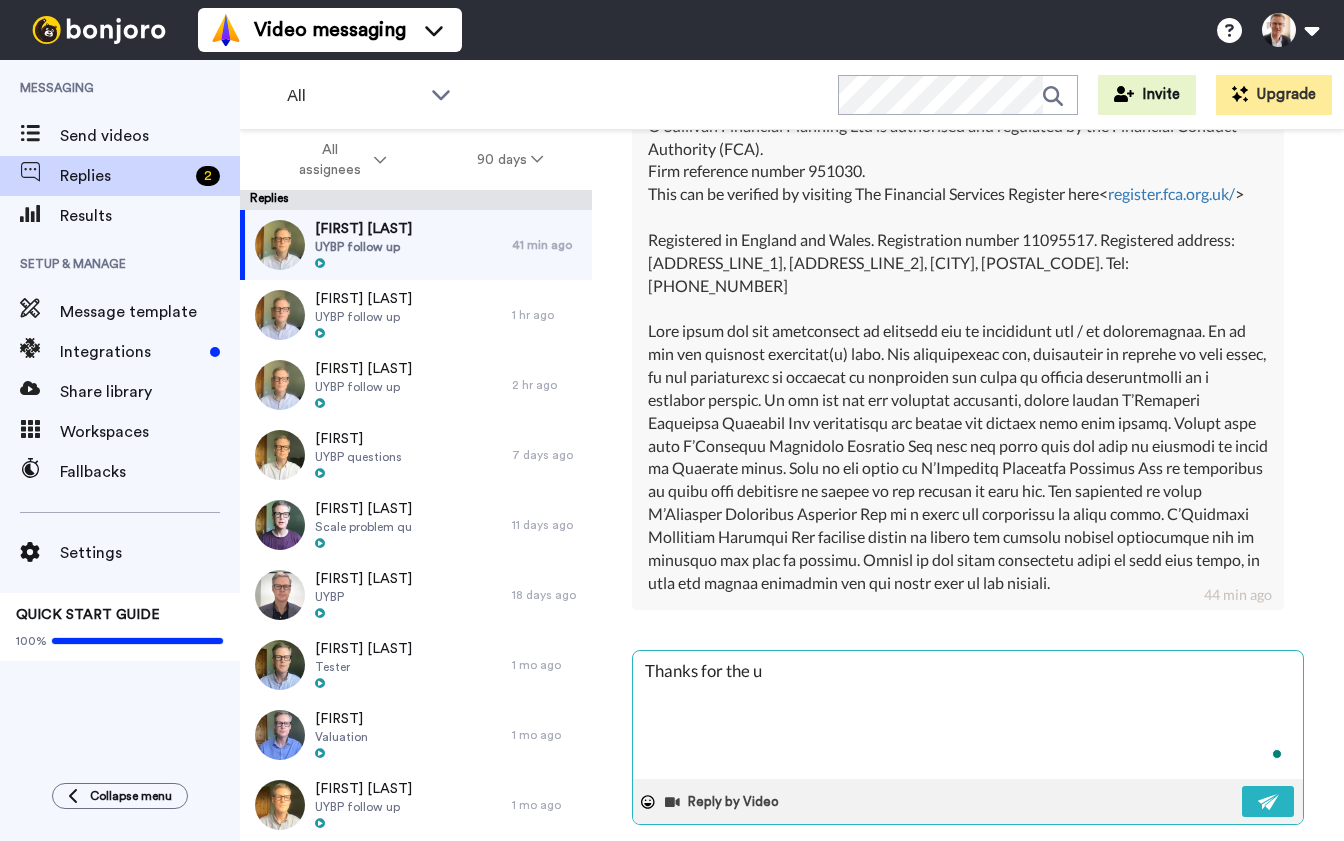 type on "x" 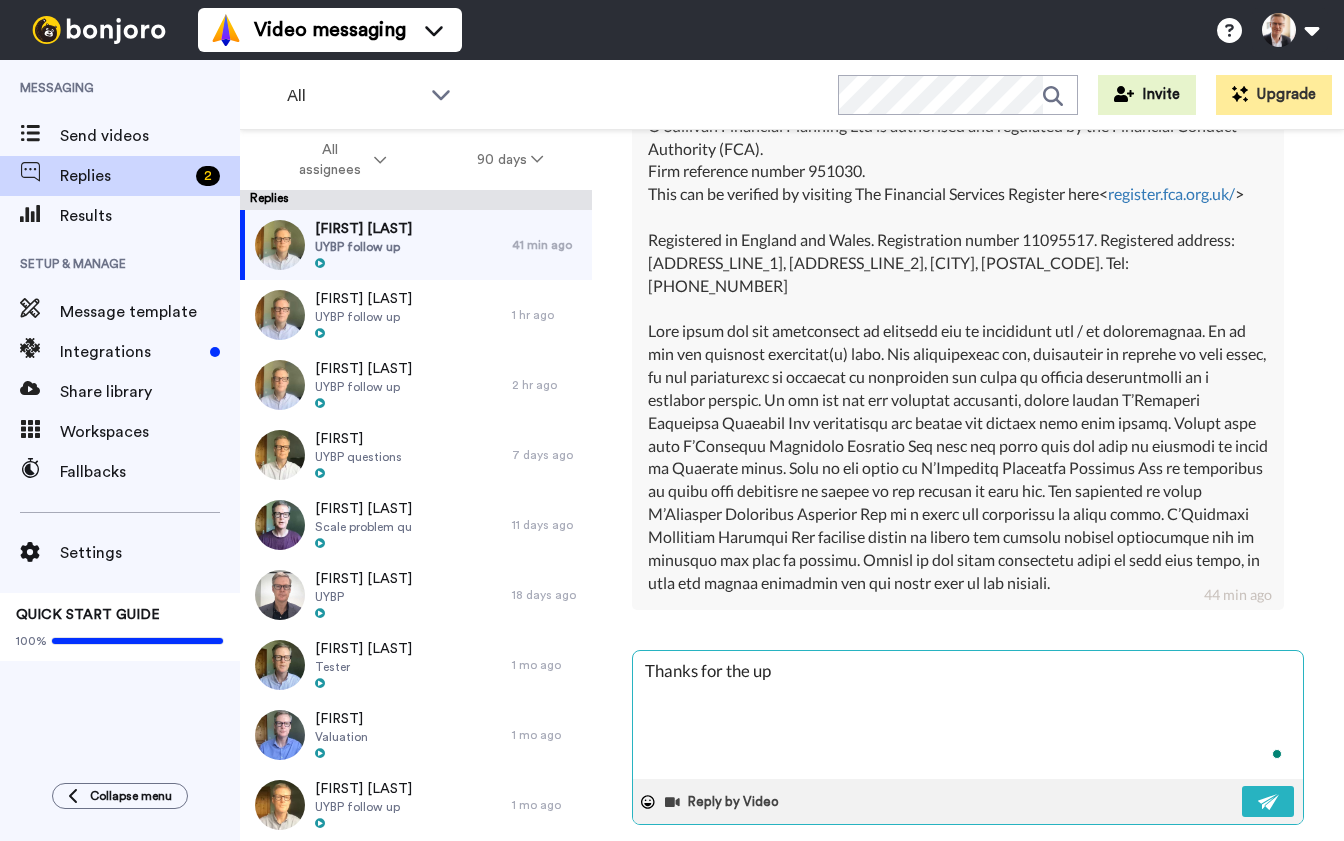 type on "x" 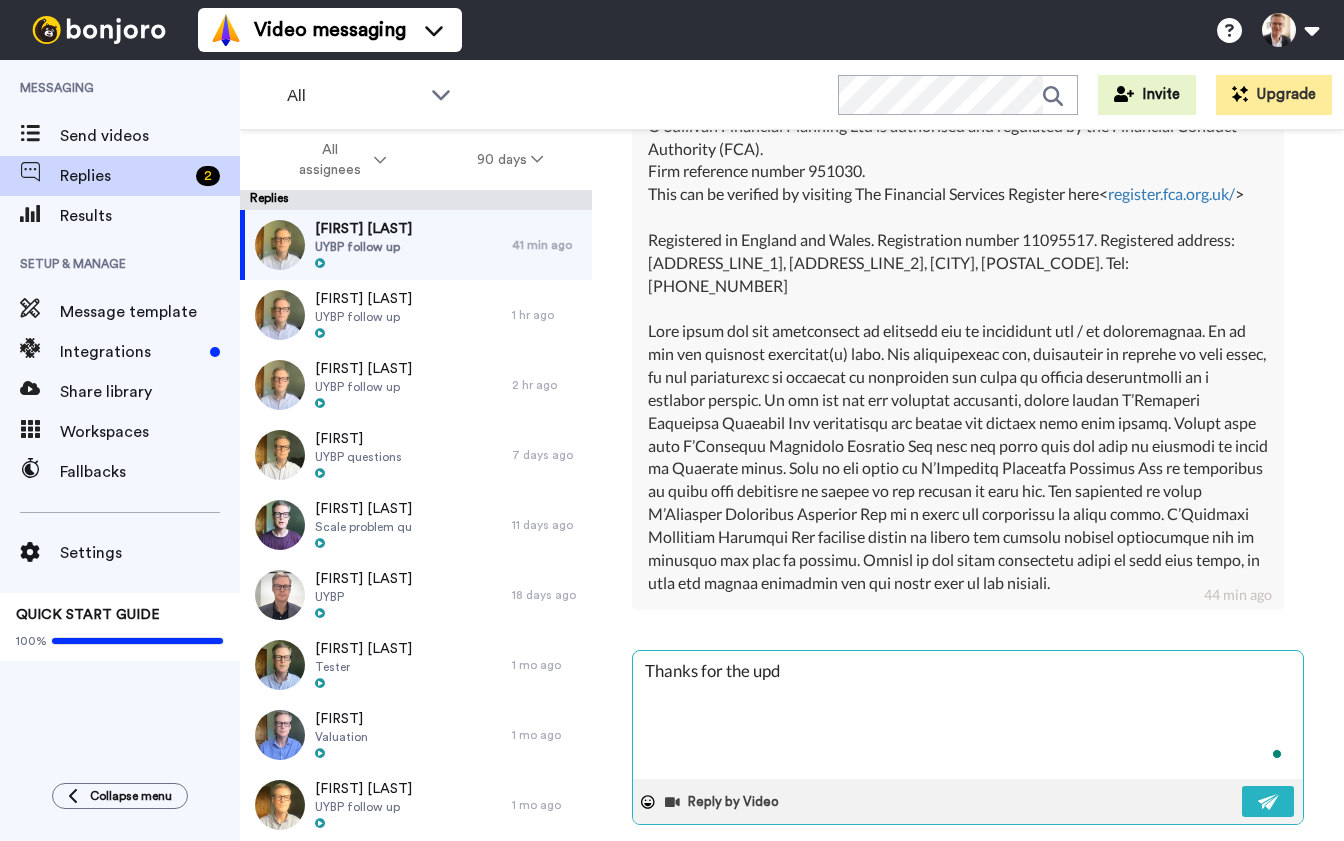 type on "x" 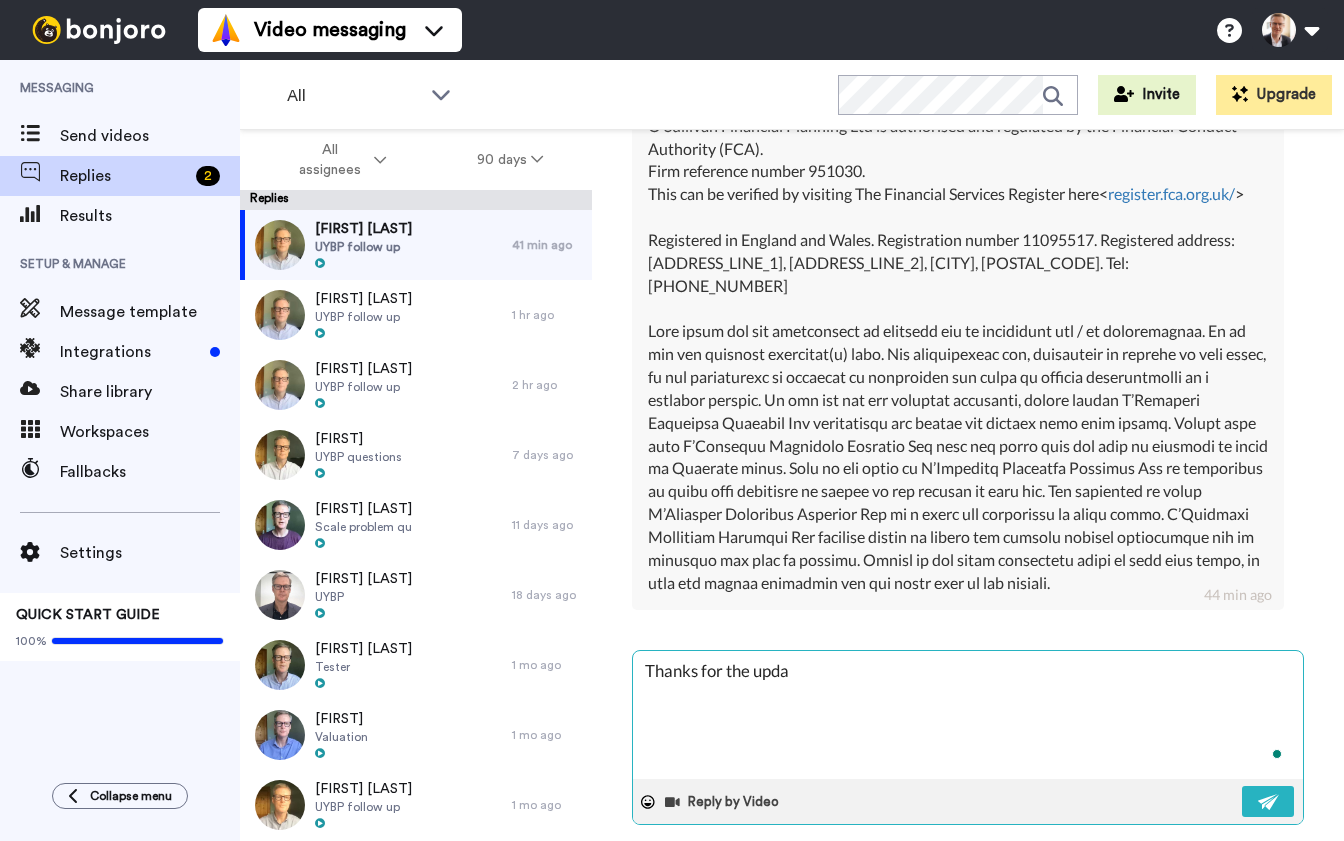 type on "x" 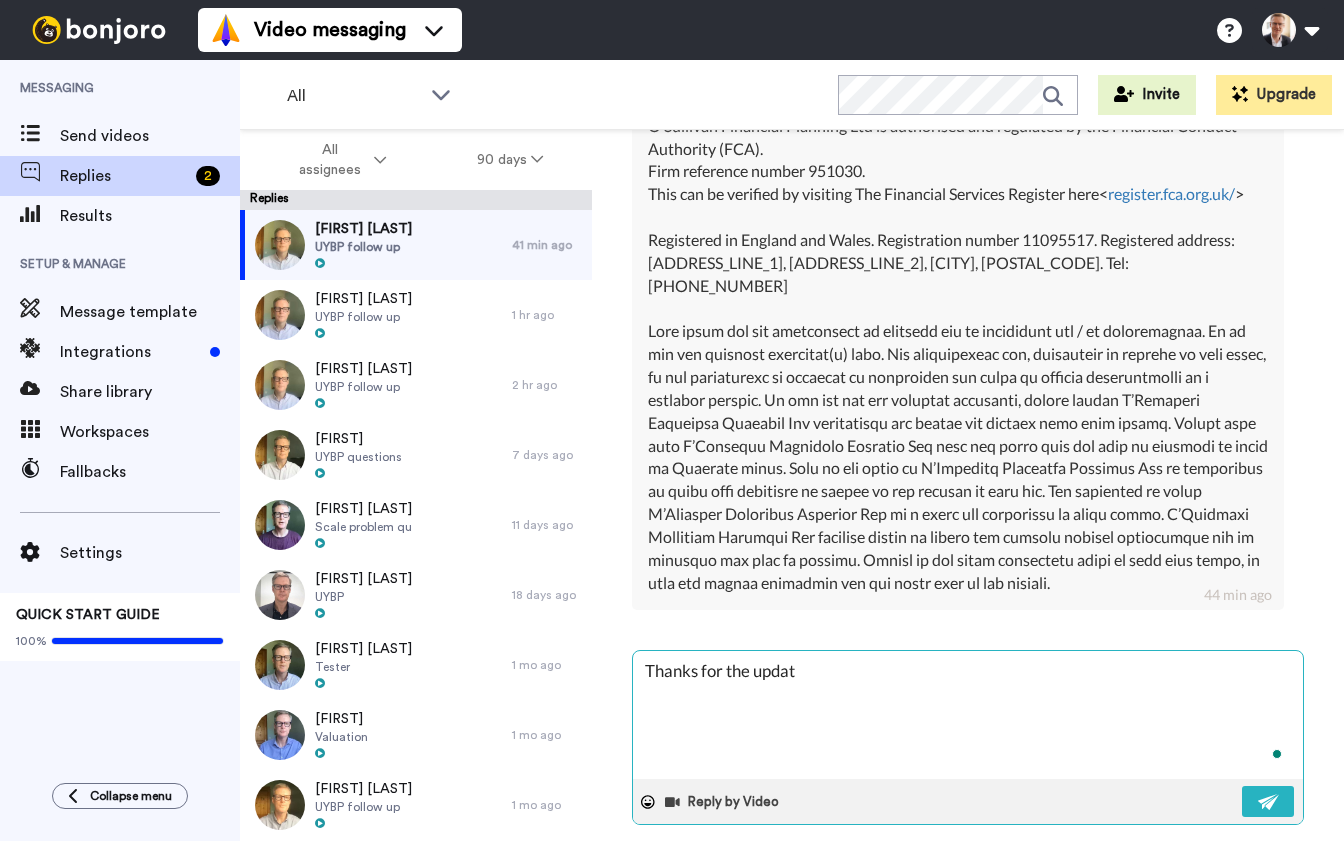type on "x" 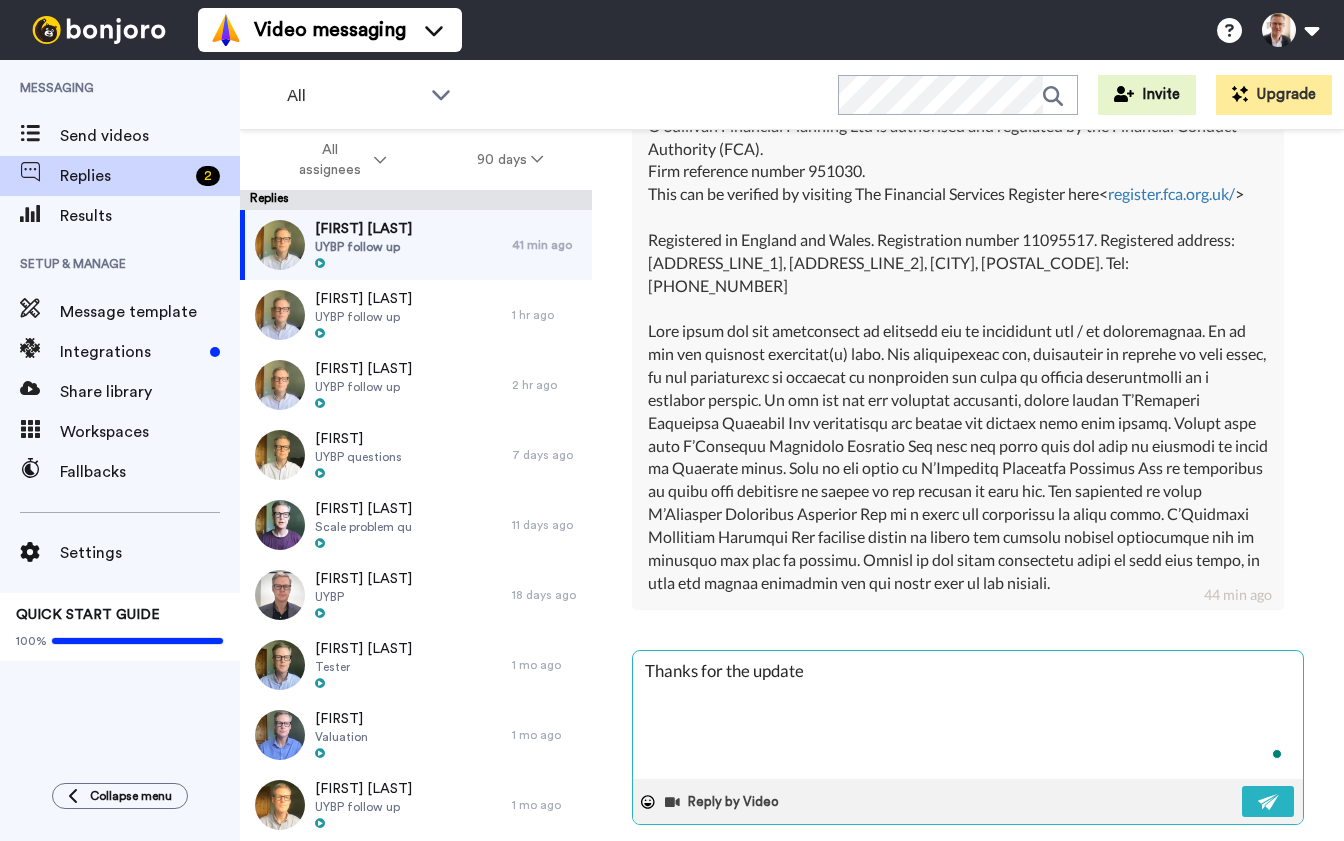 type on "x" 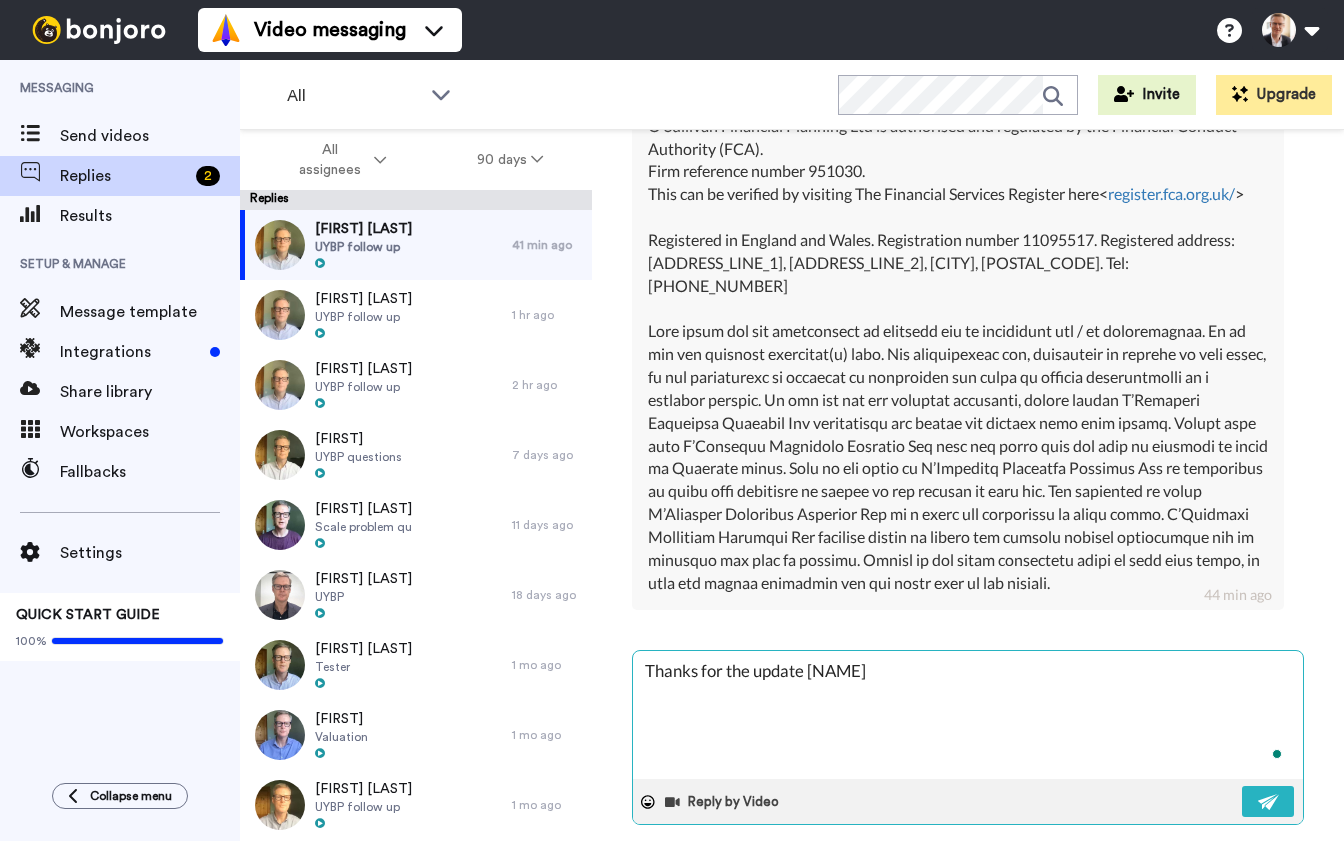 type on "x" 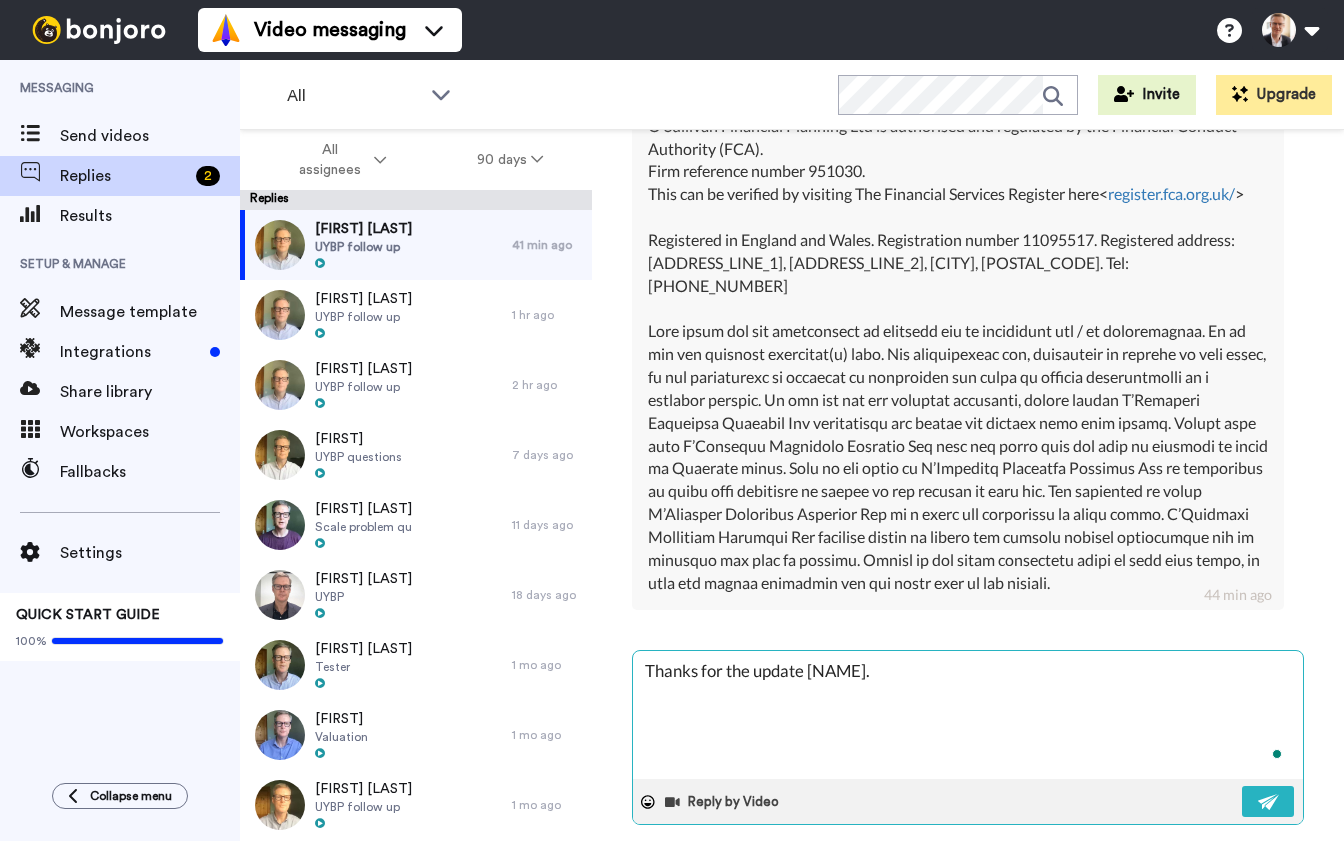 type on "x" 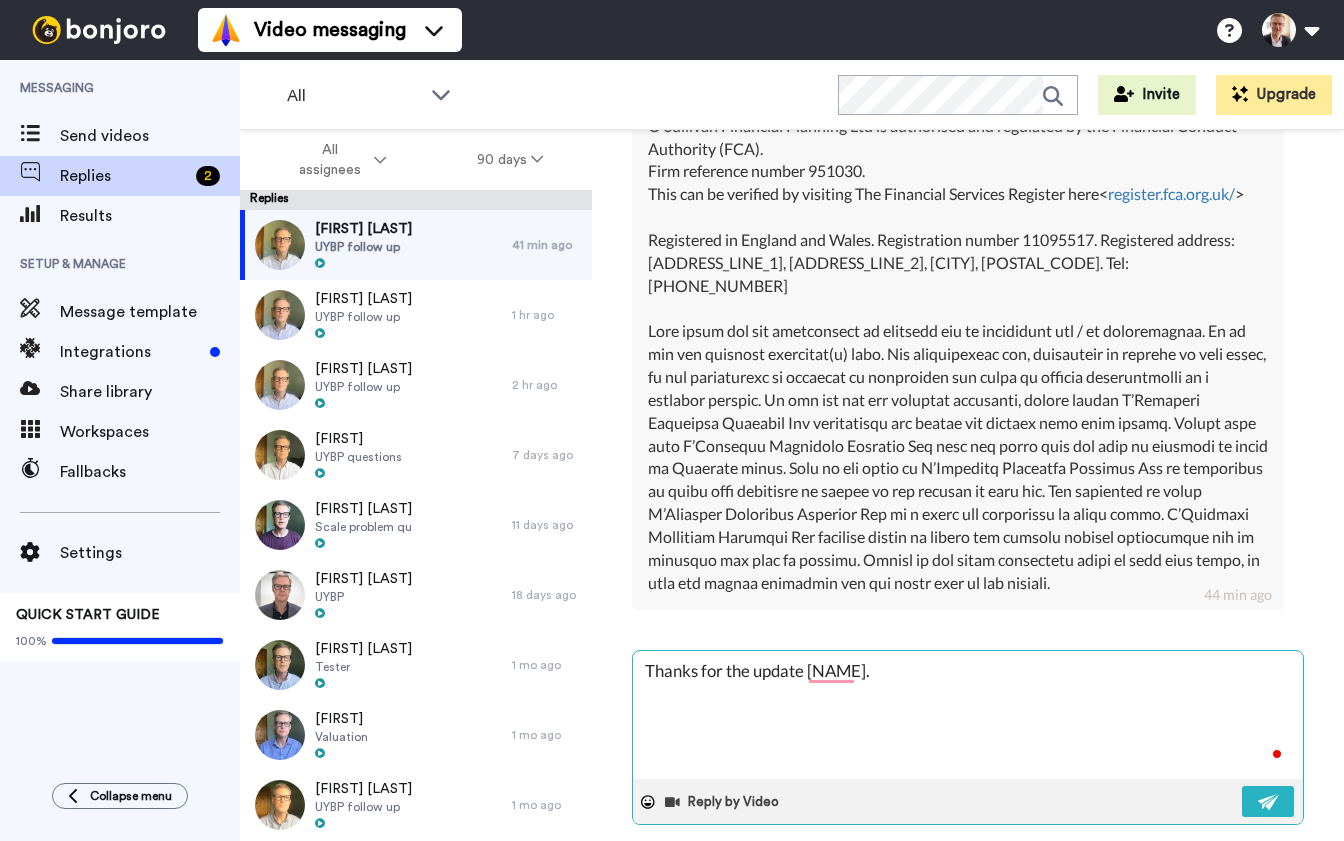 type on "x" 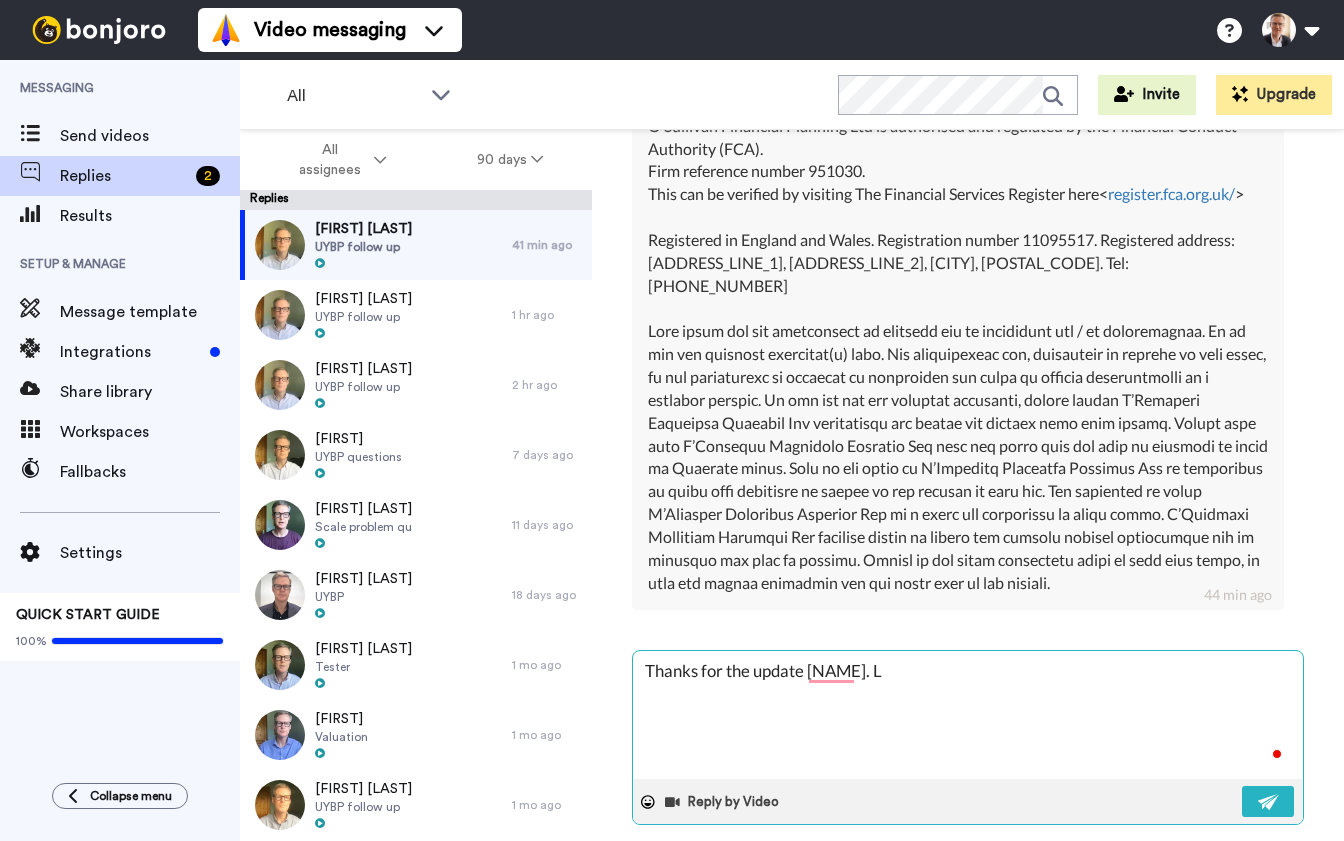 type on "x" 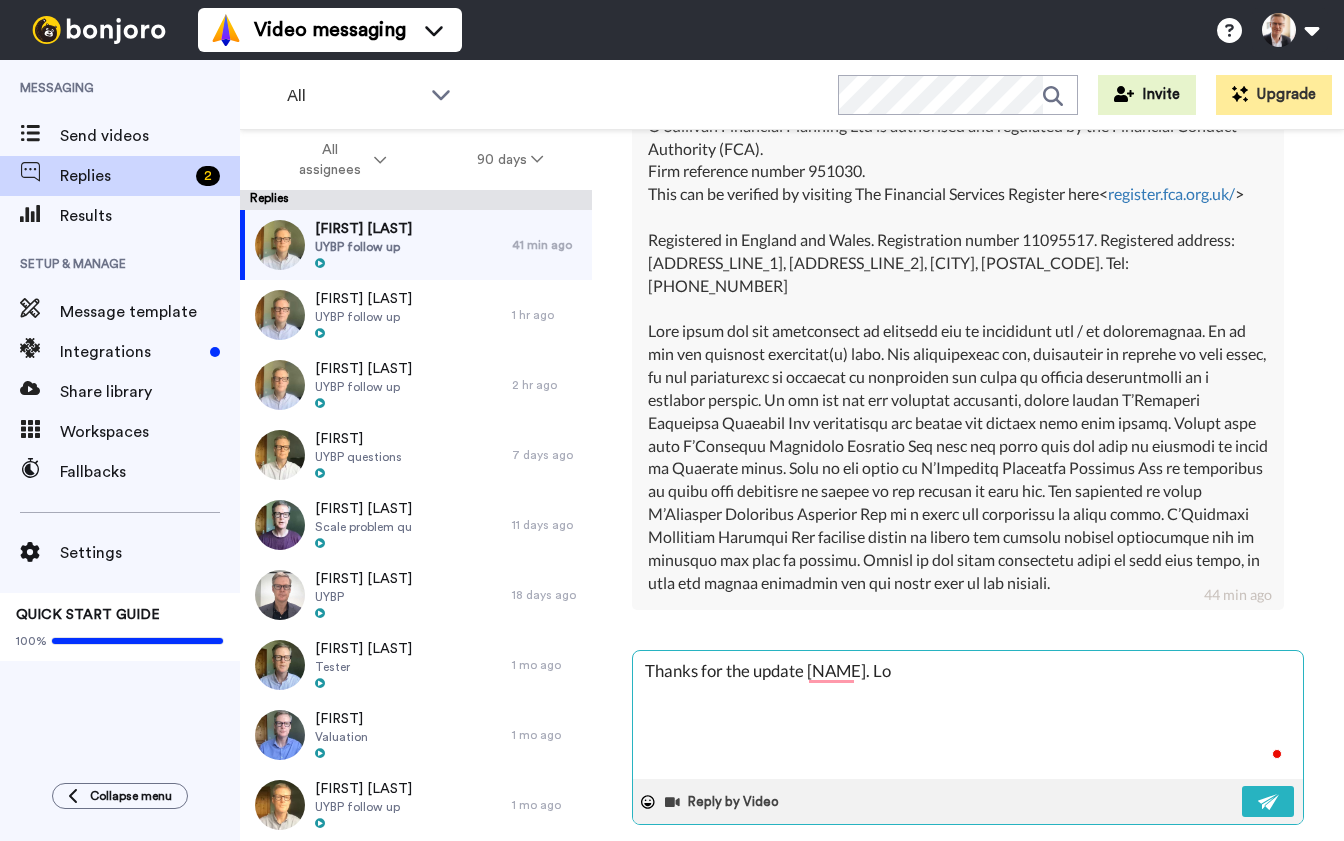 type on "x" 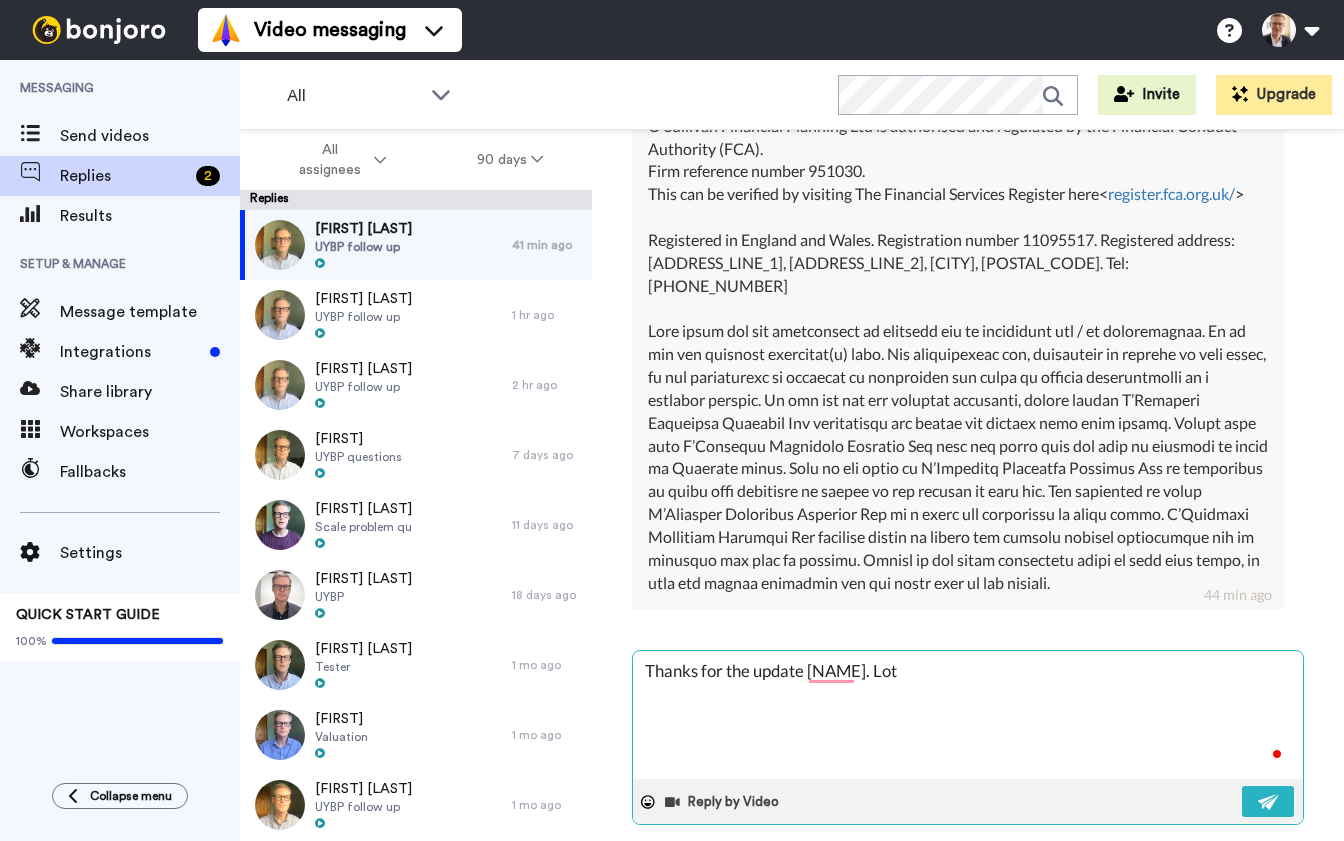type on "x" 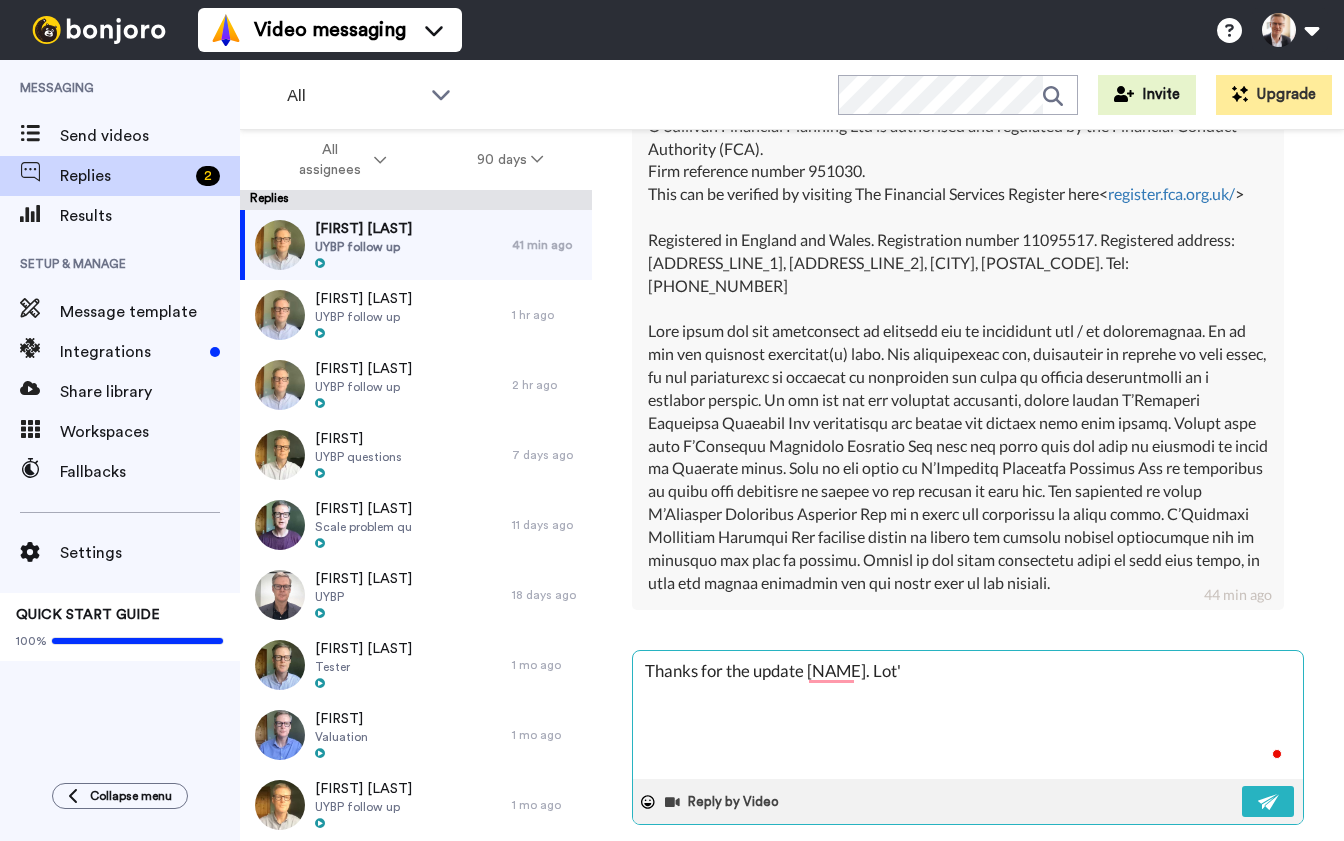 type on "x" 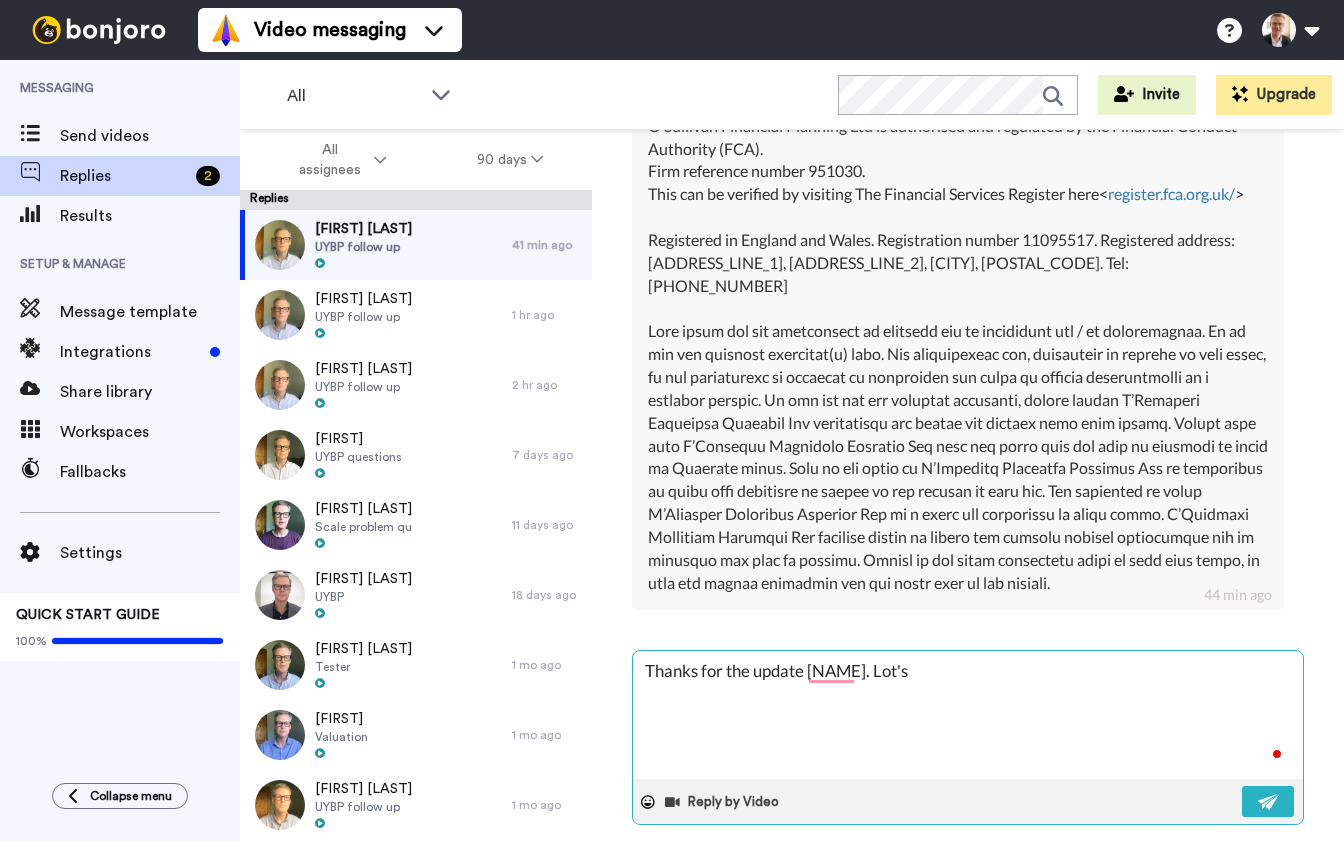 type on "x" 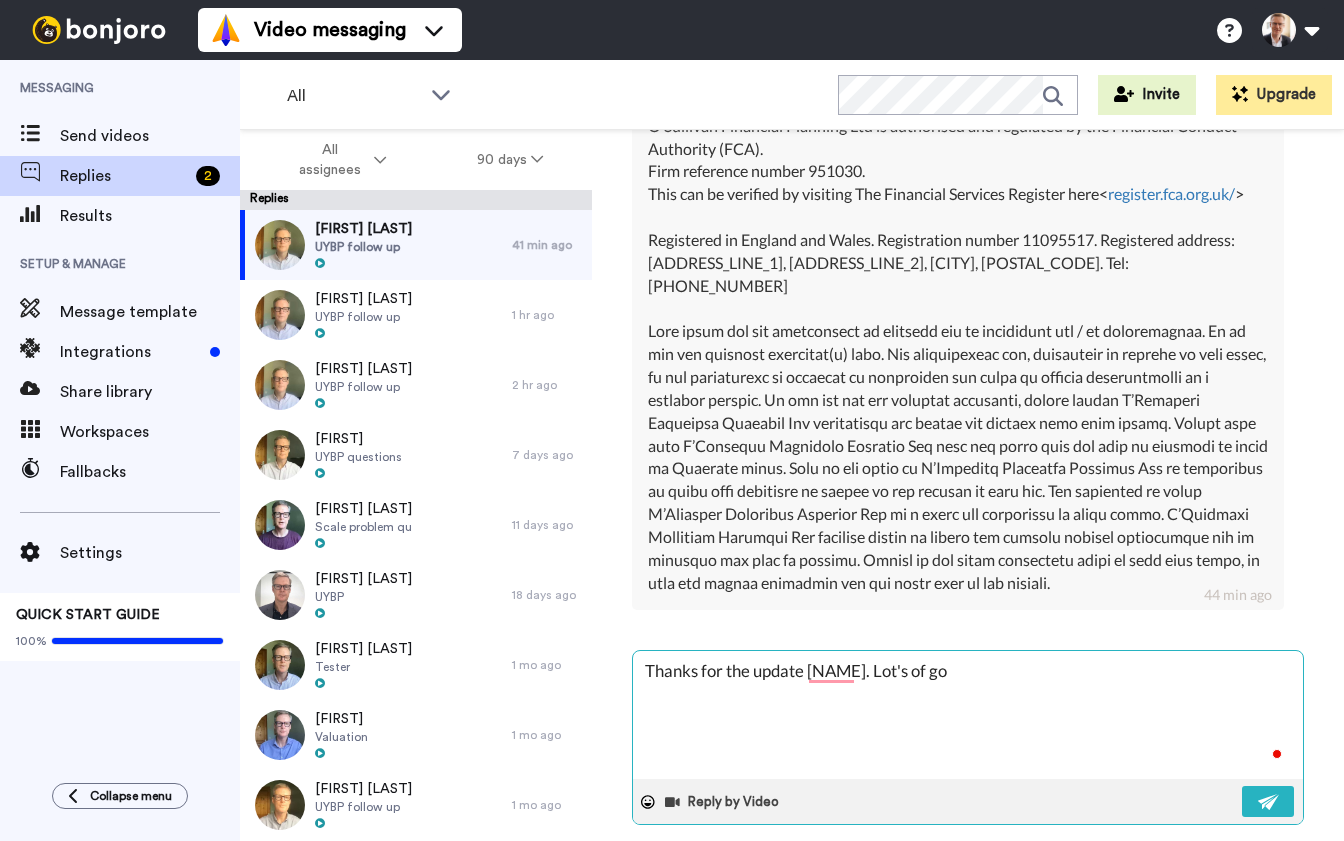 type on "x" 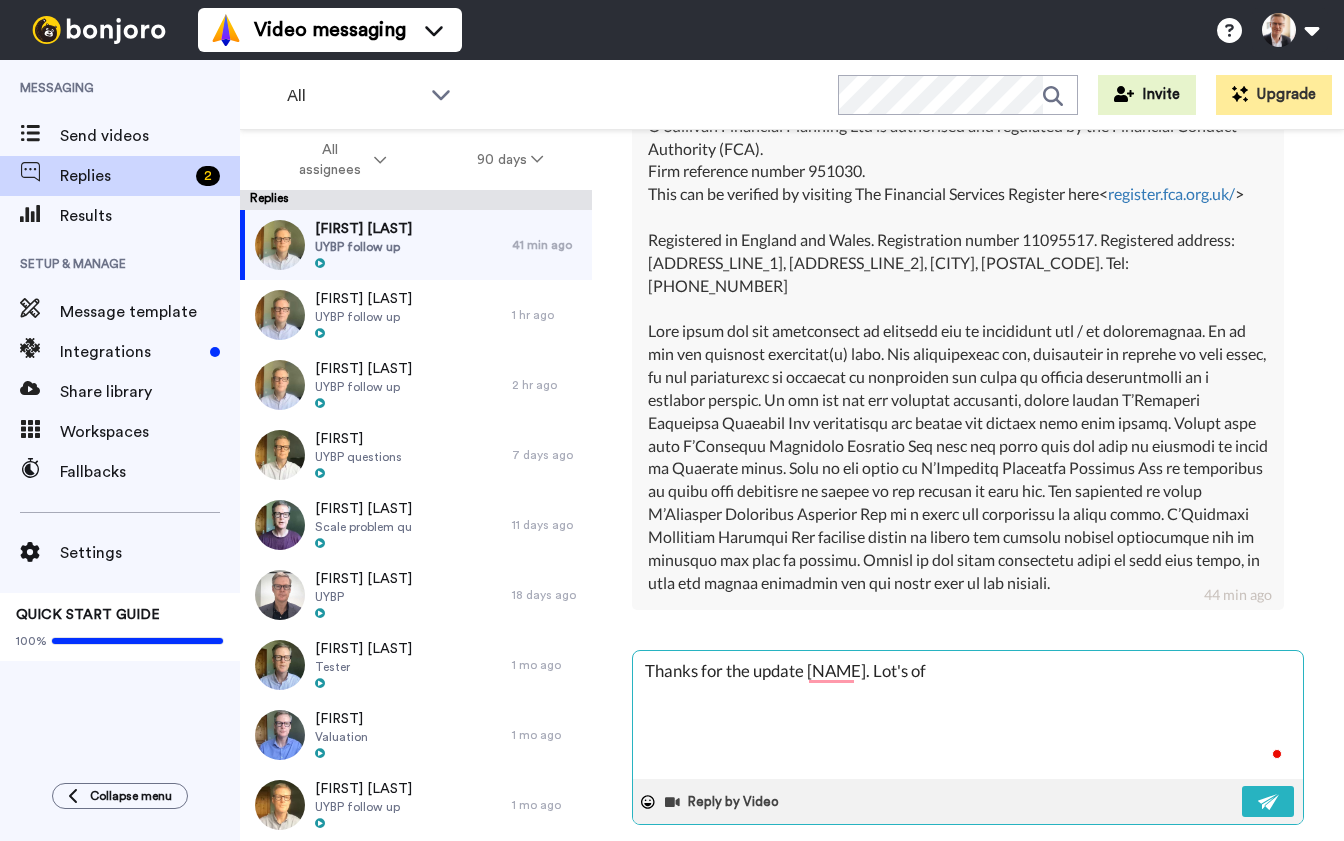type on "x" 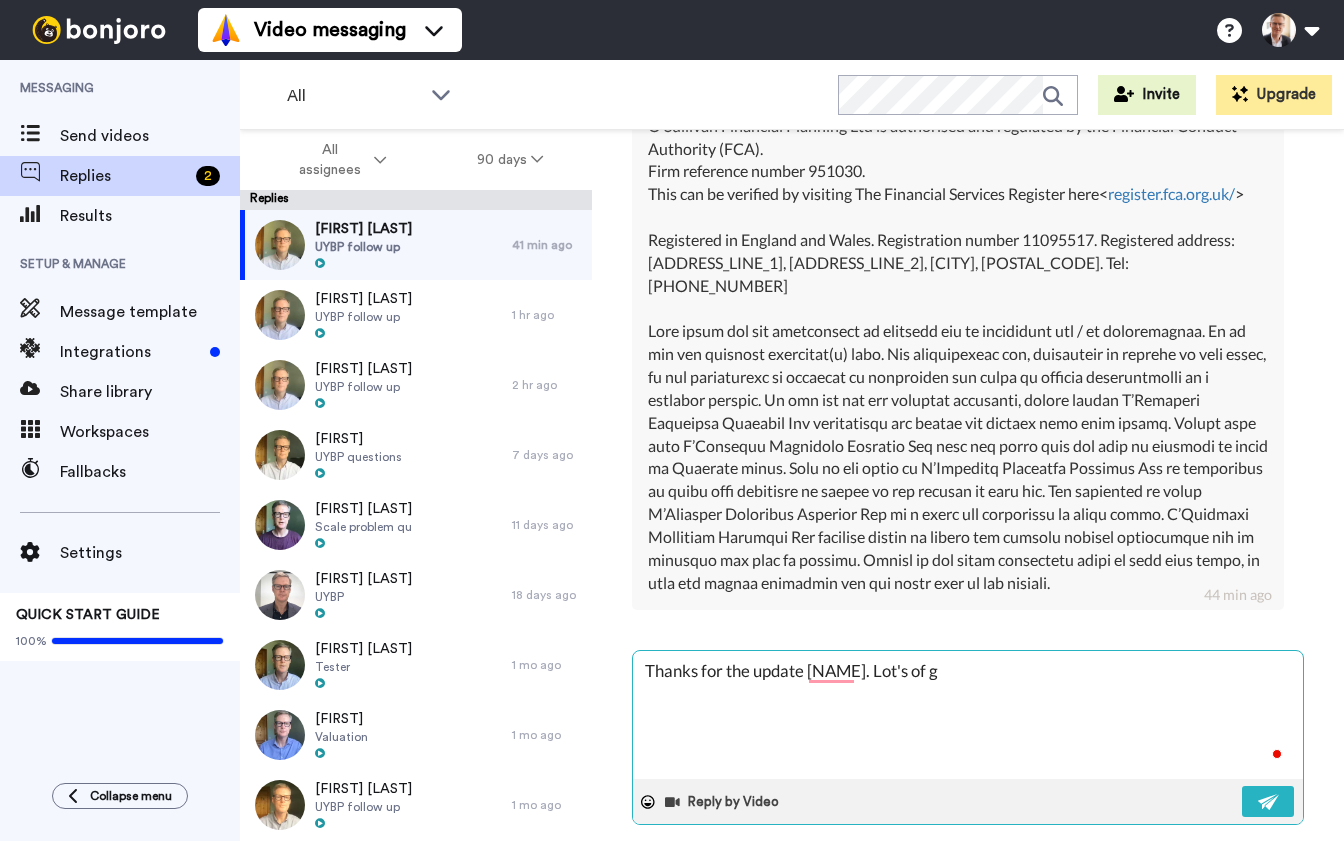 type on "x" 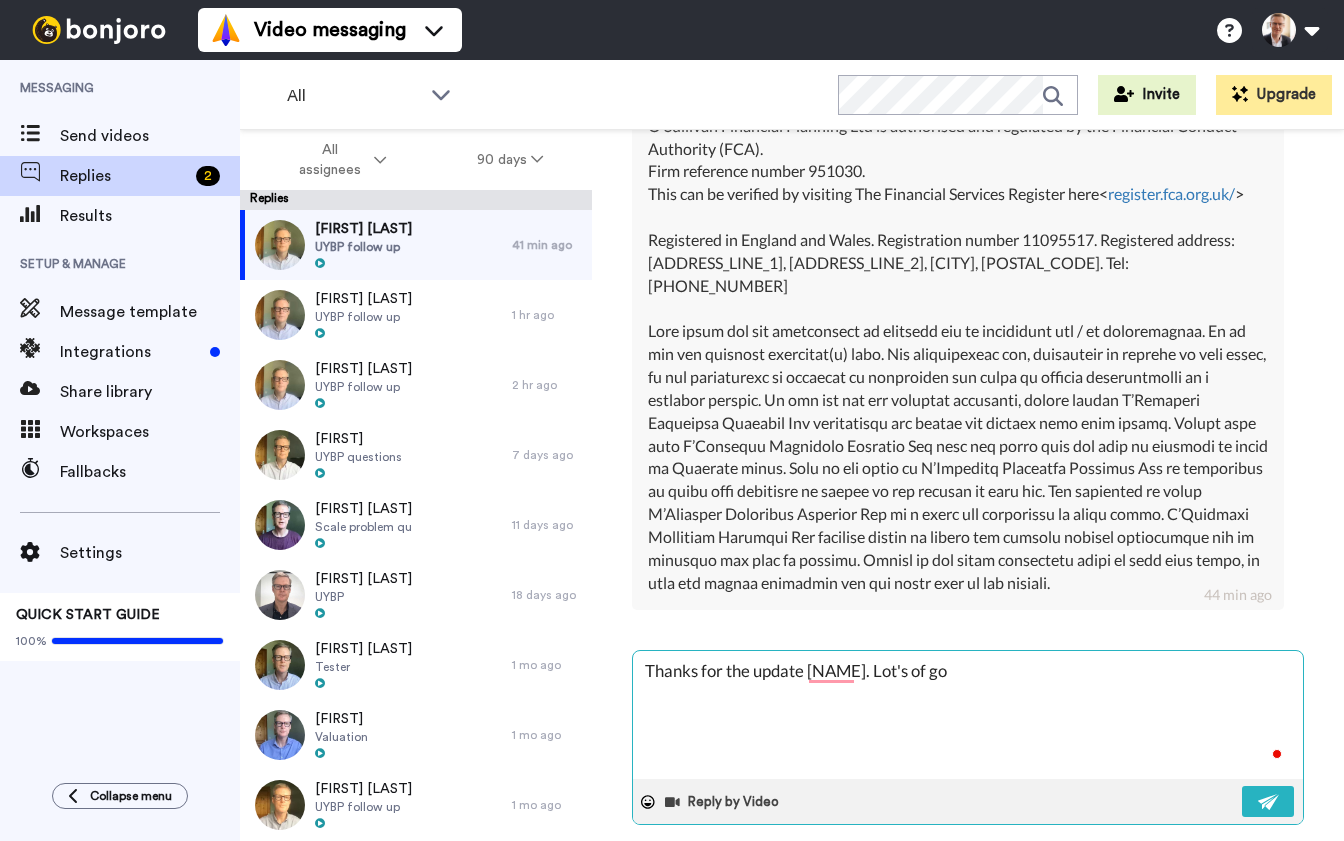 type on "x" 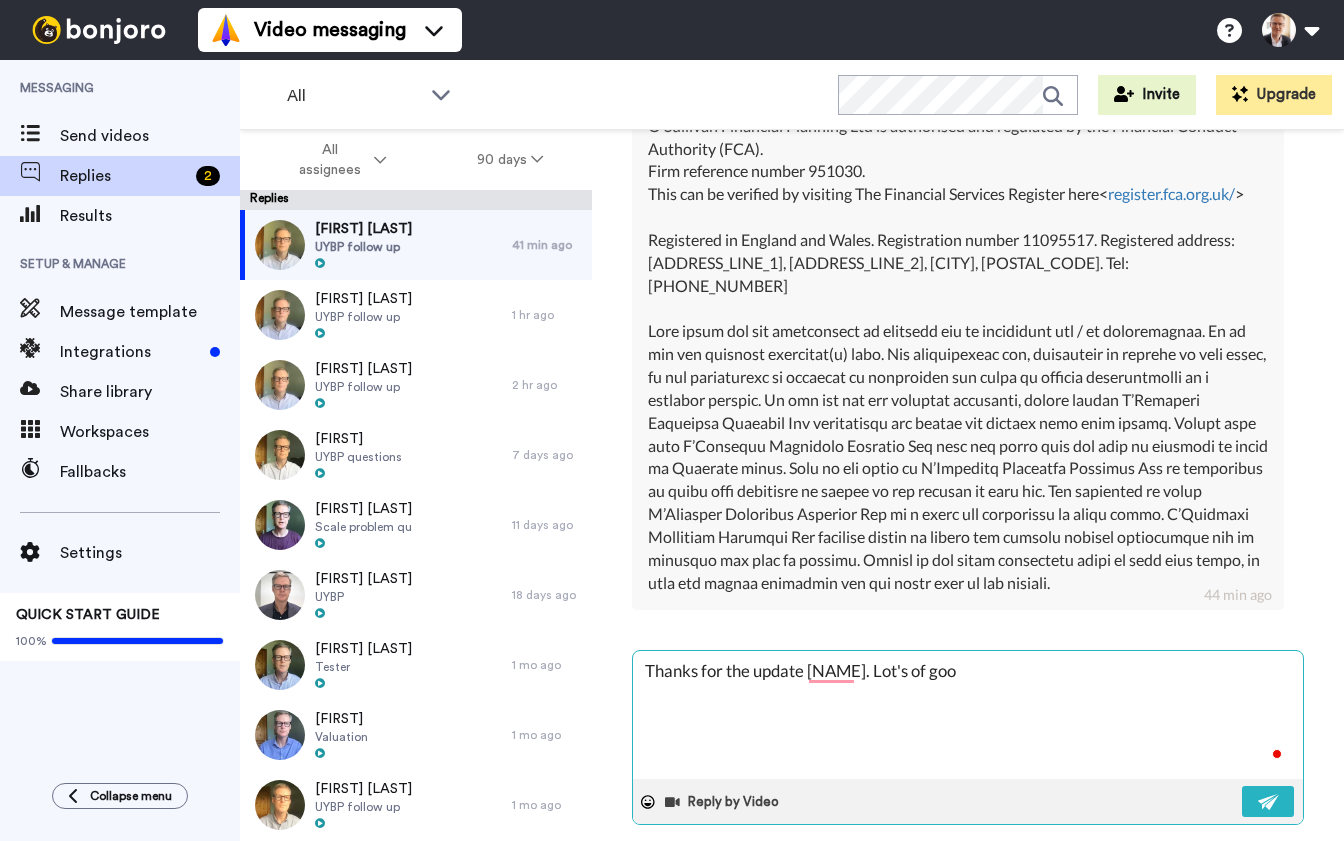 type on "x" 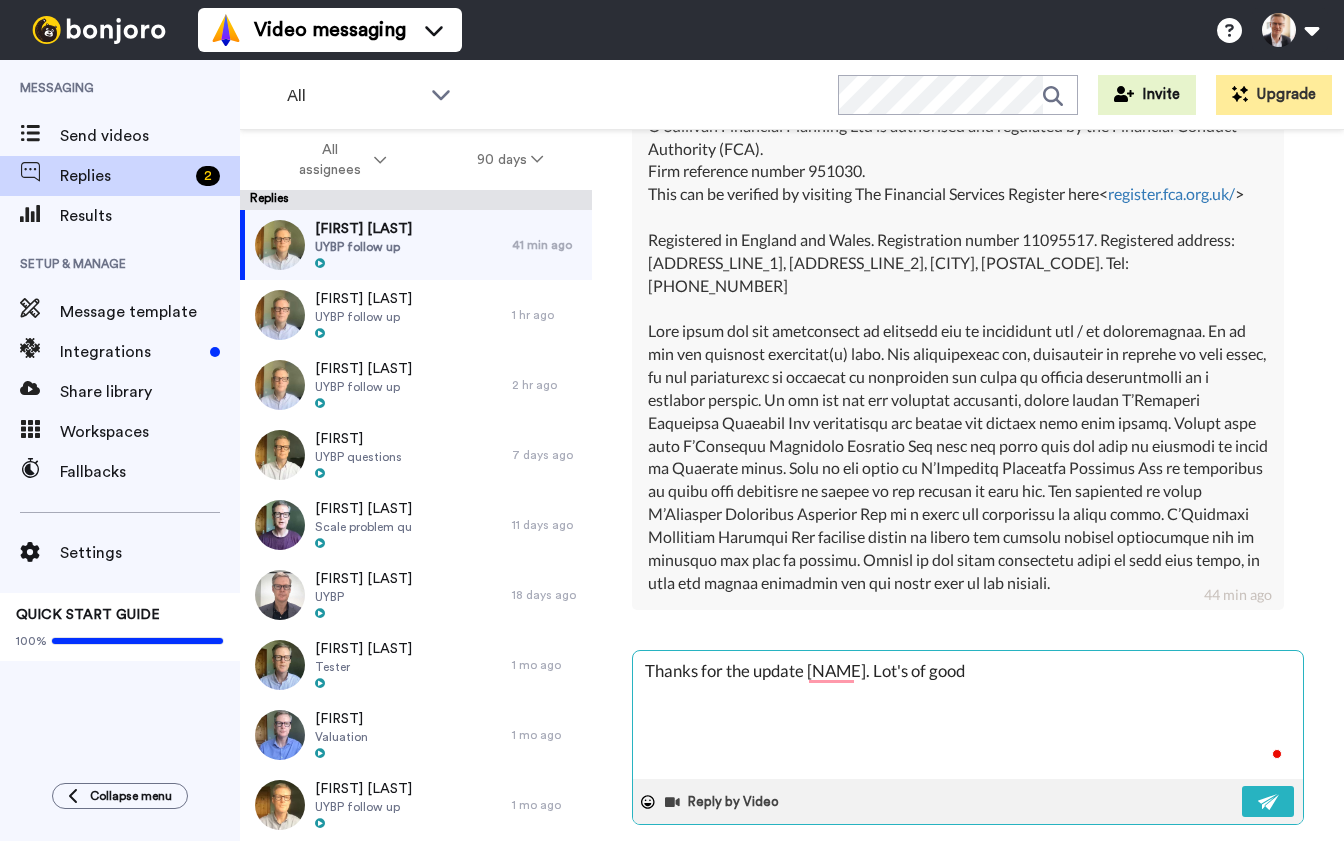 type on "x" 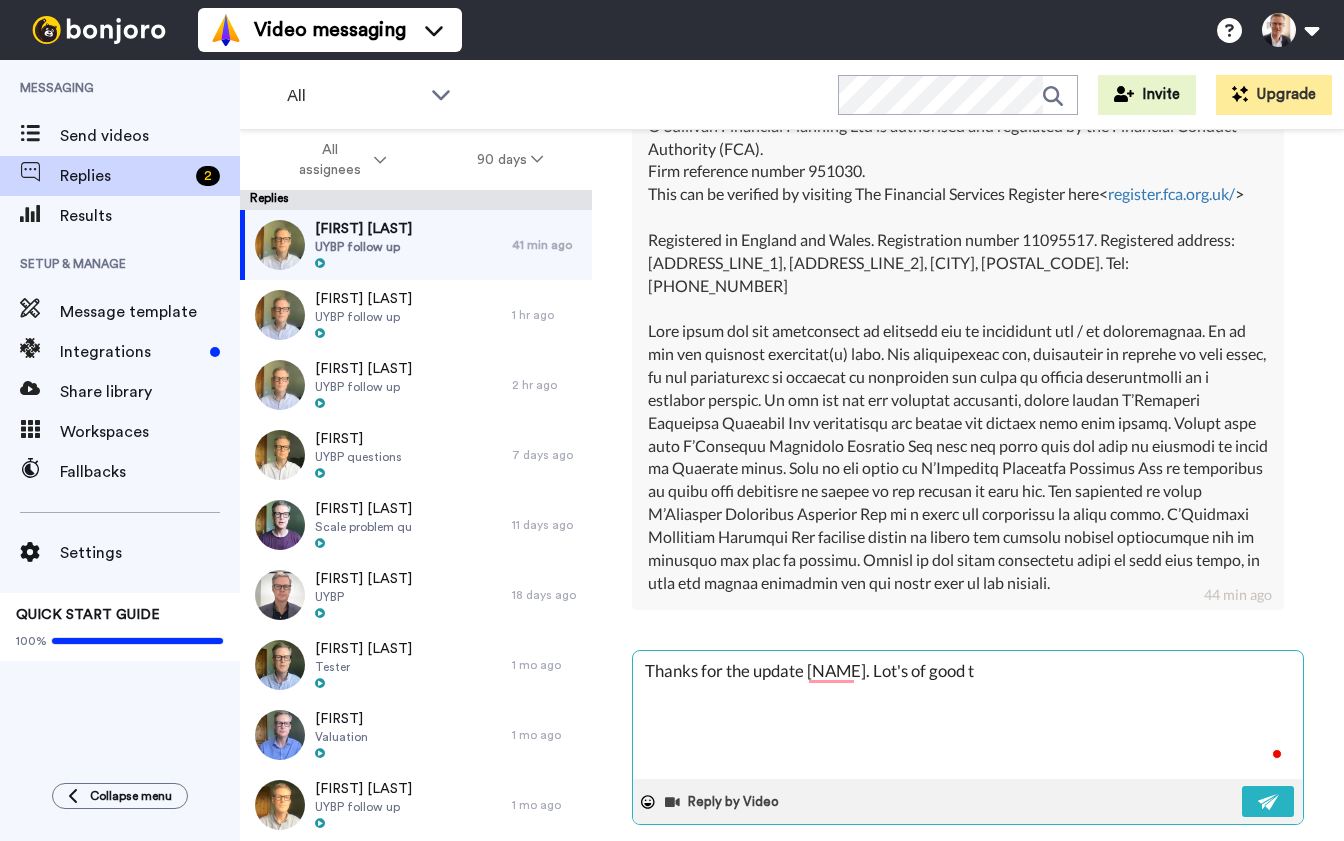 type on "x" 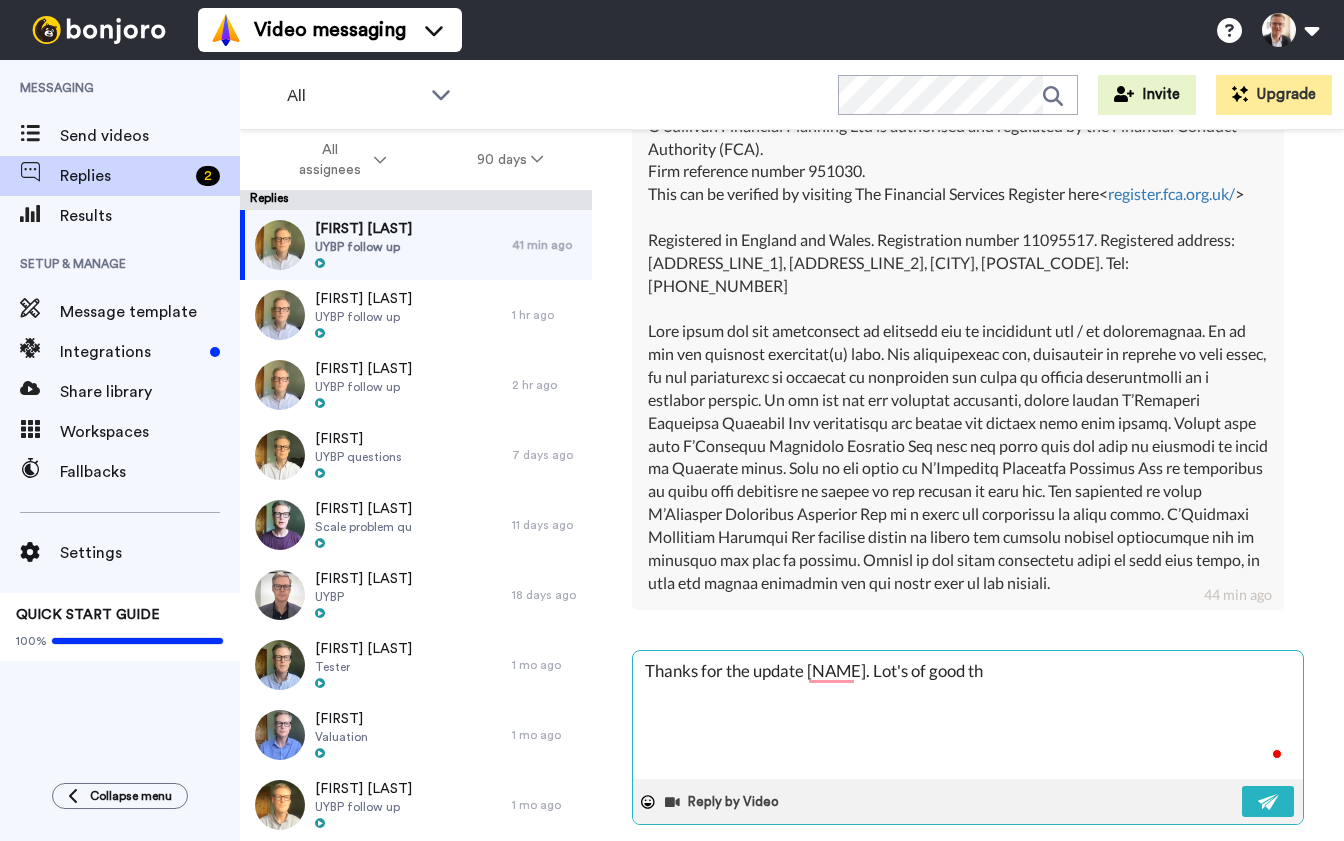 type on "x" 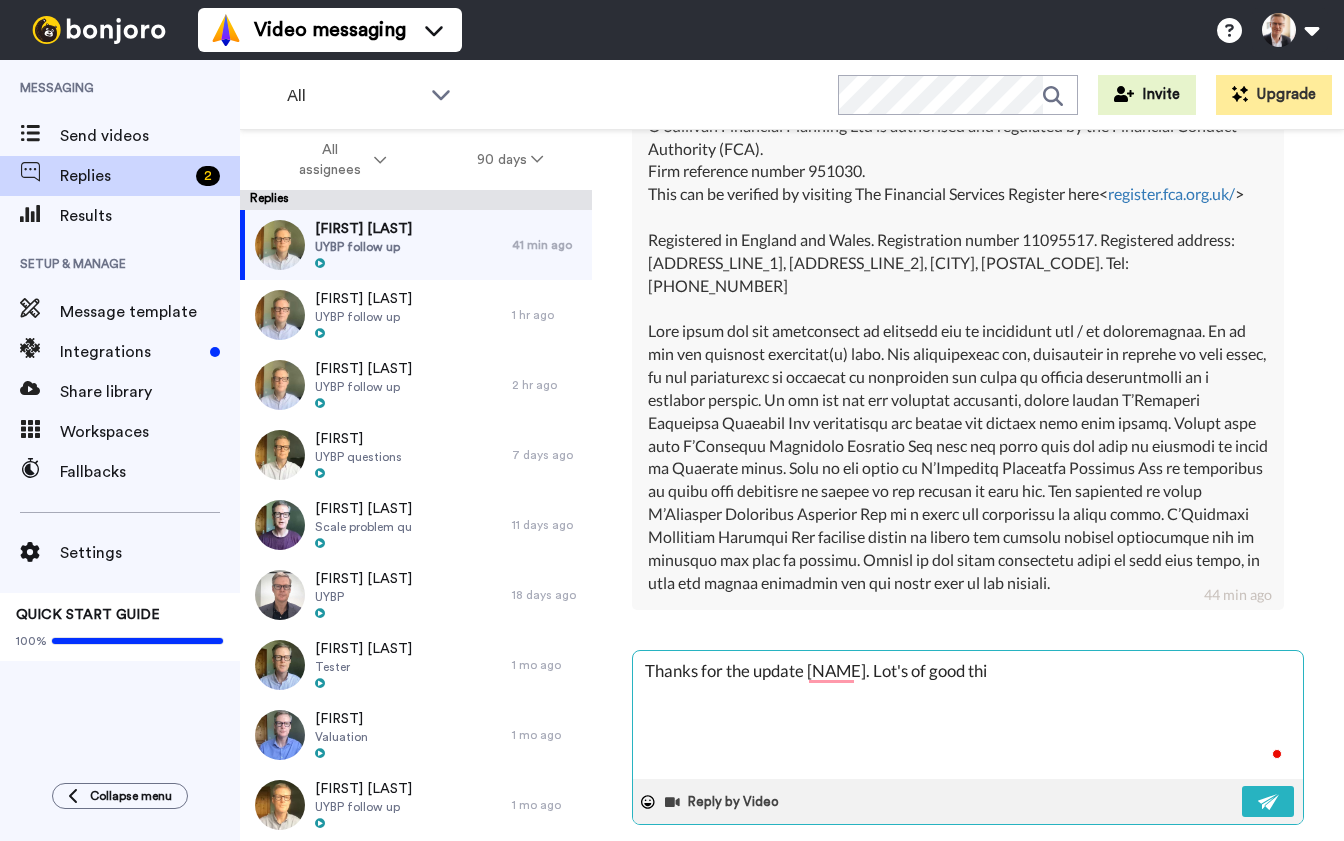 type on "x" 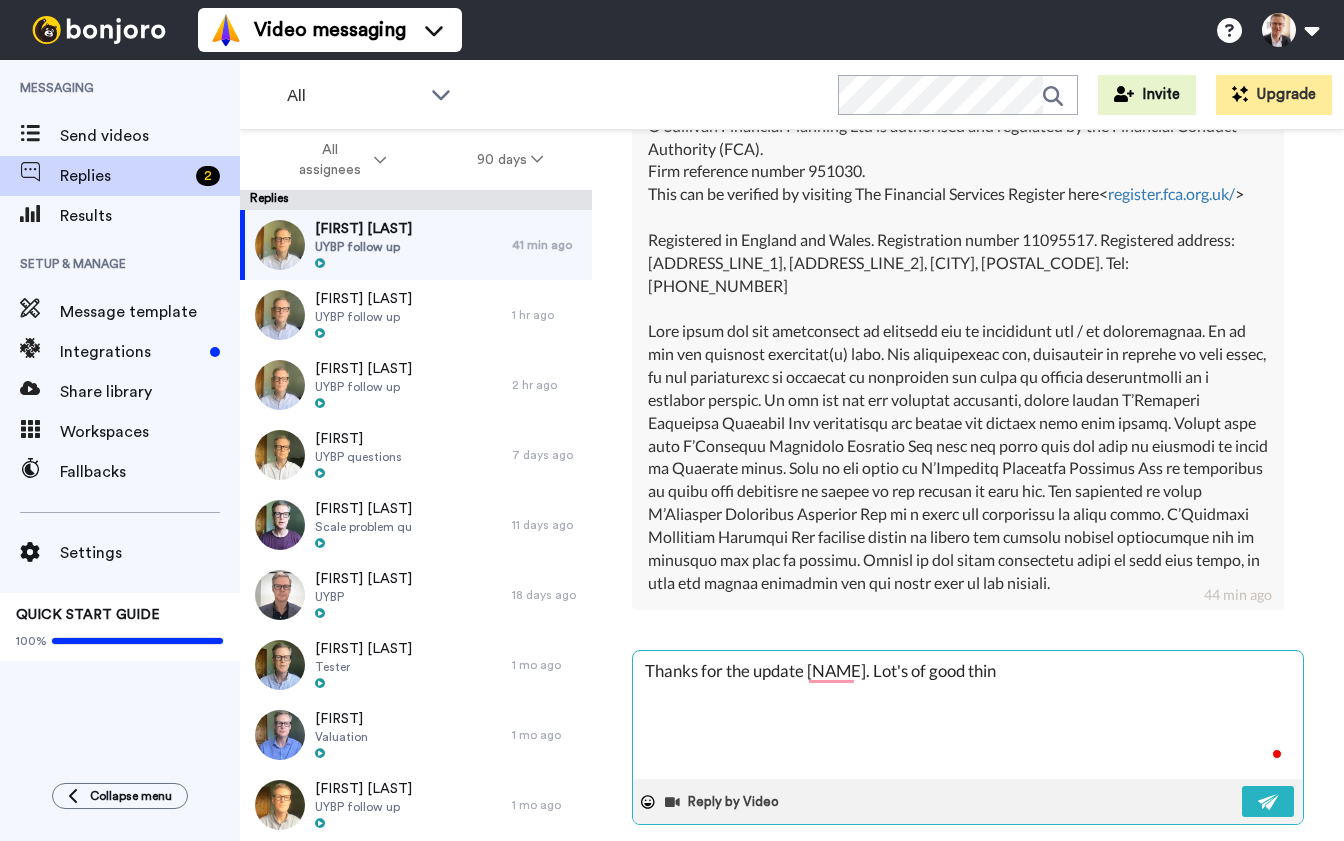 type on "x" 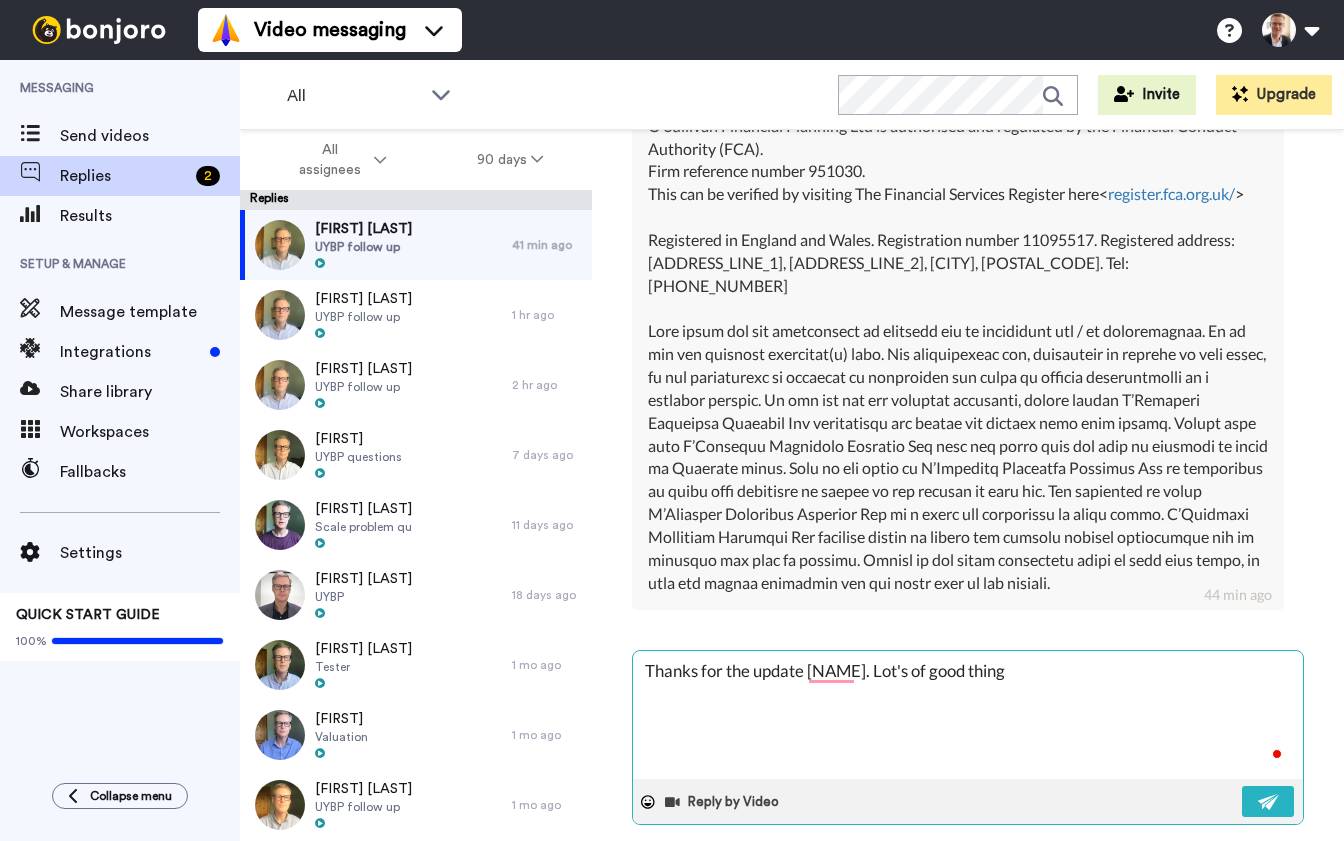 type on "x" 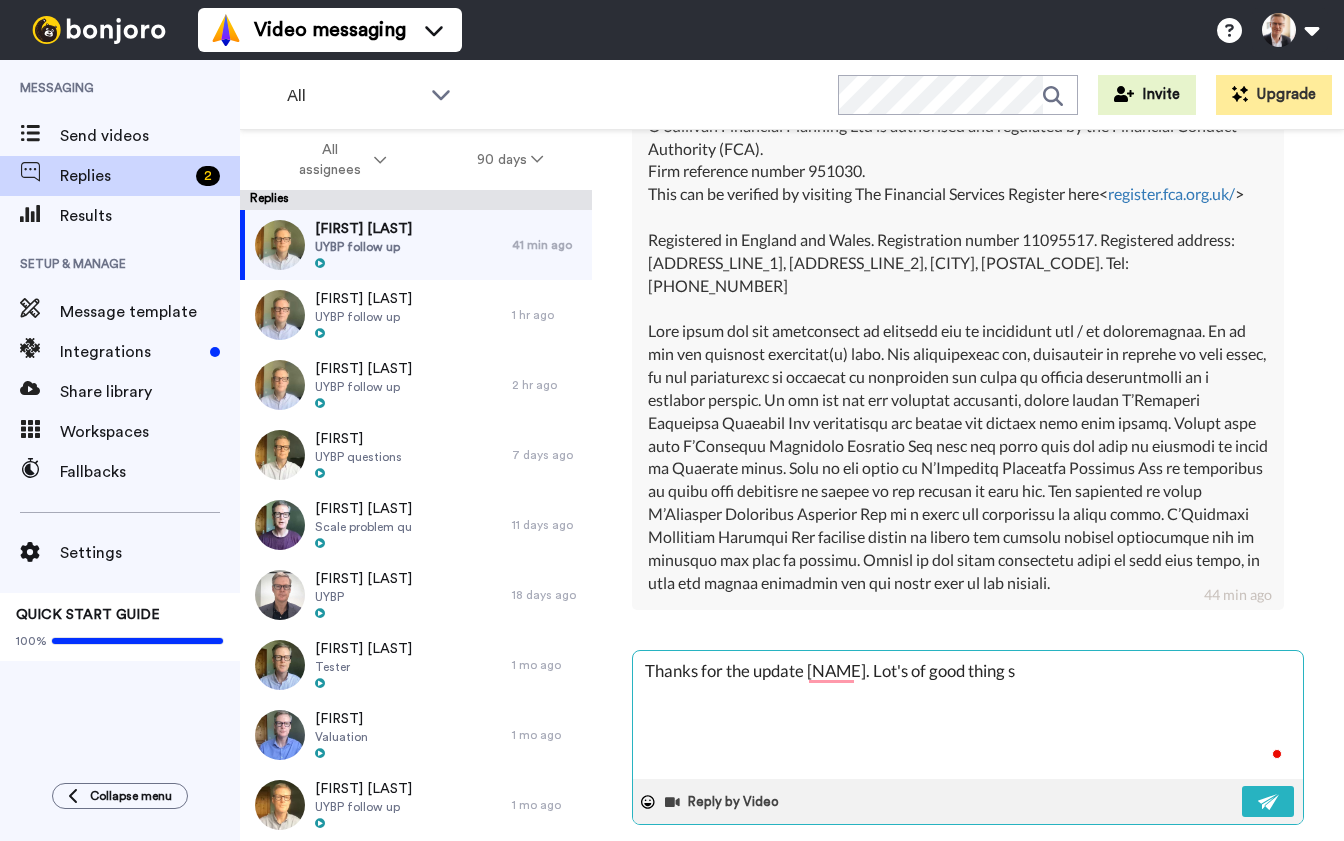 type on "x" 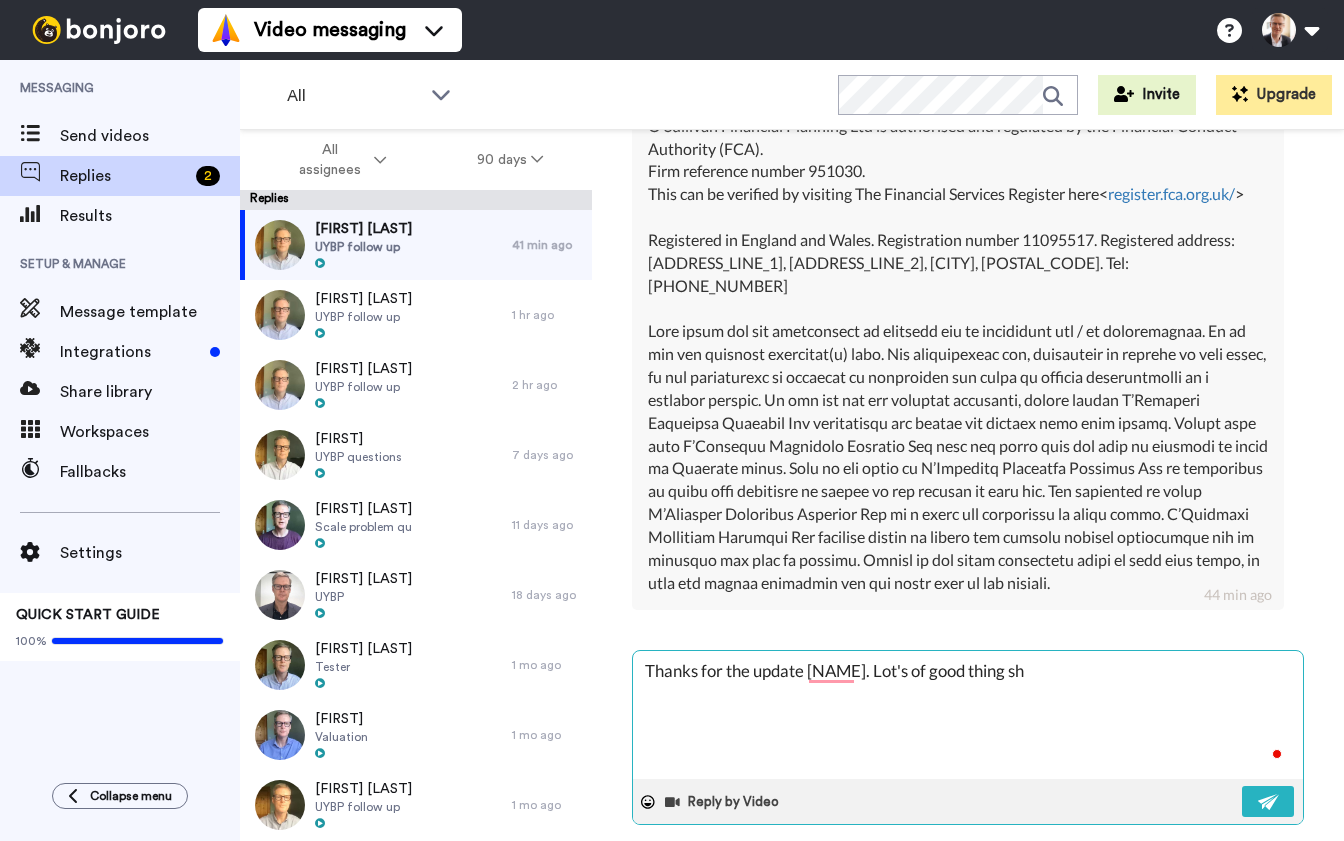 type on "x" 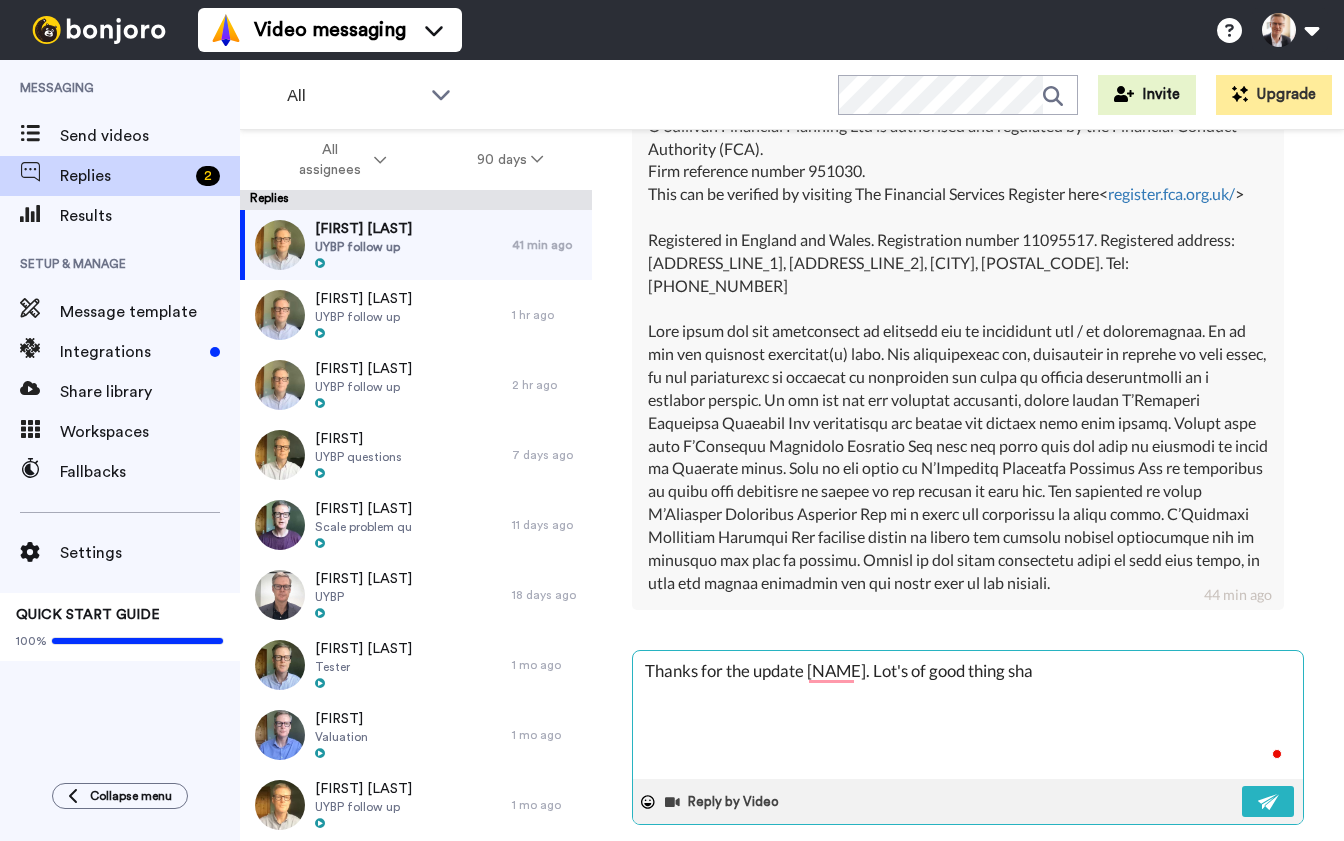 type on "x" 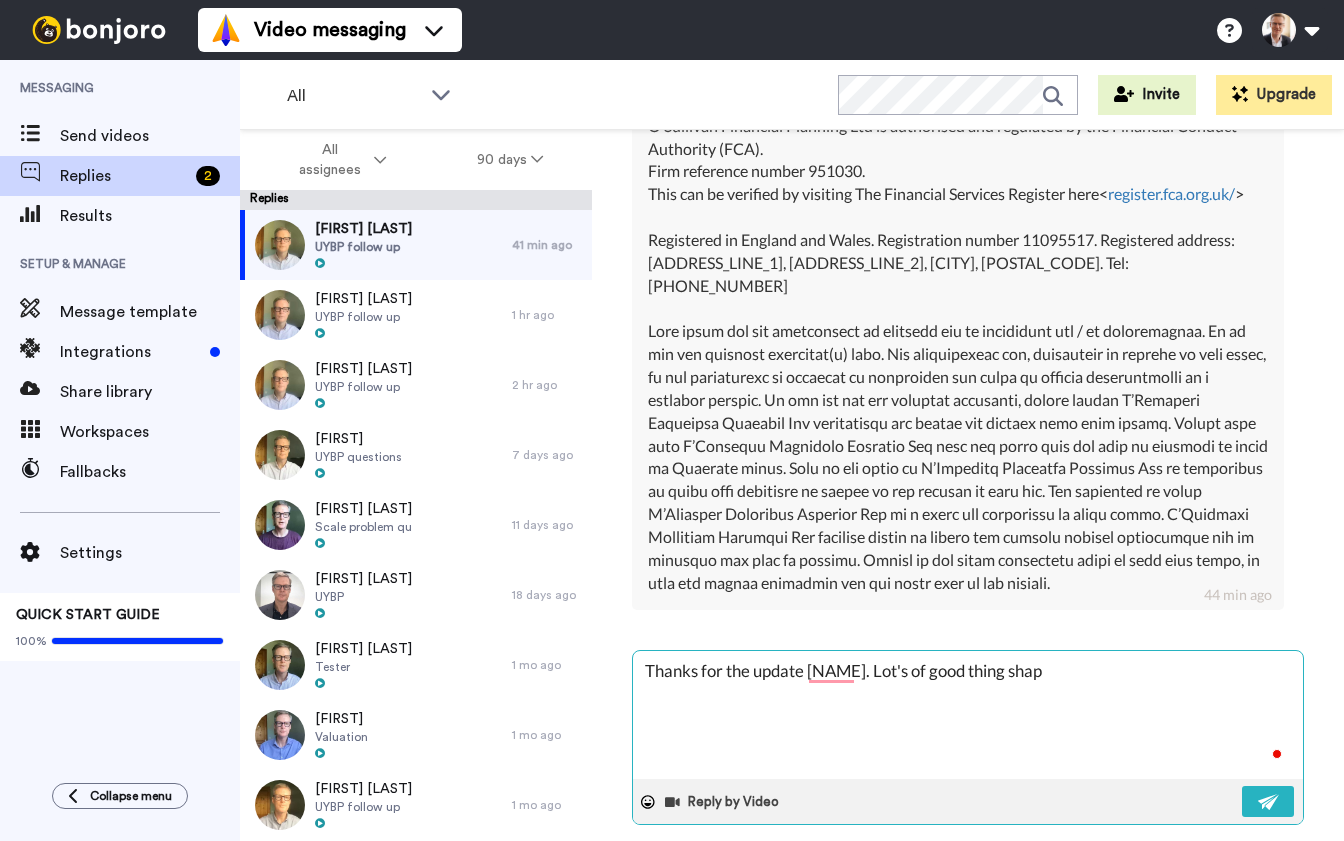 type on "x" 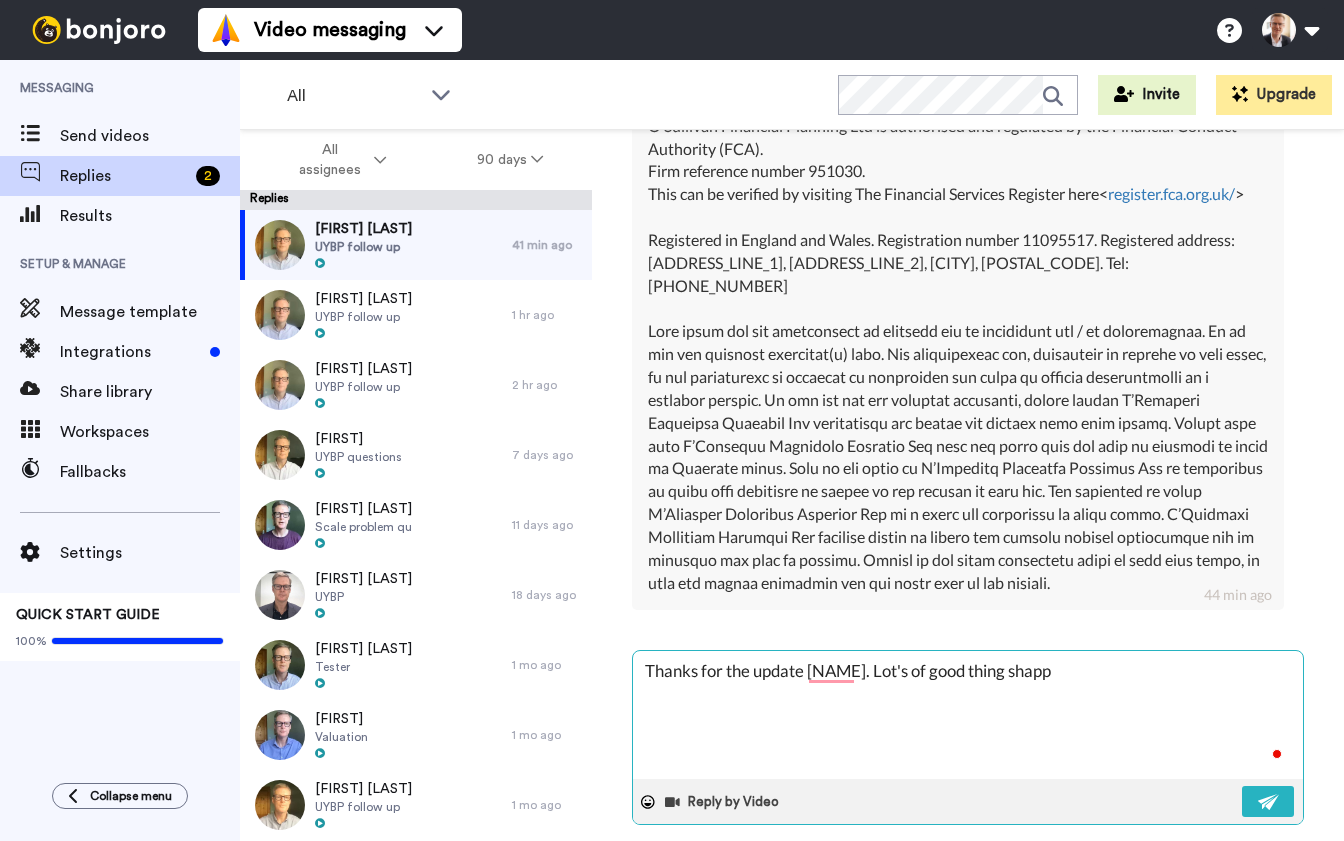 type on "x" 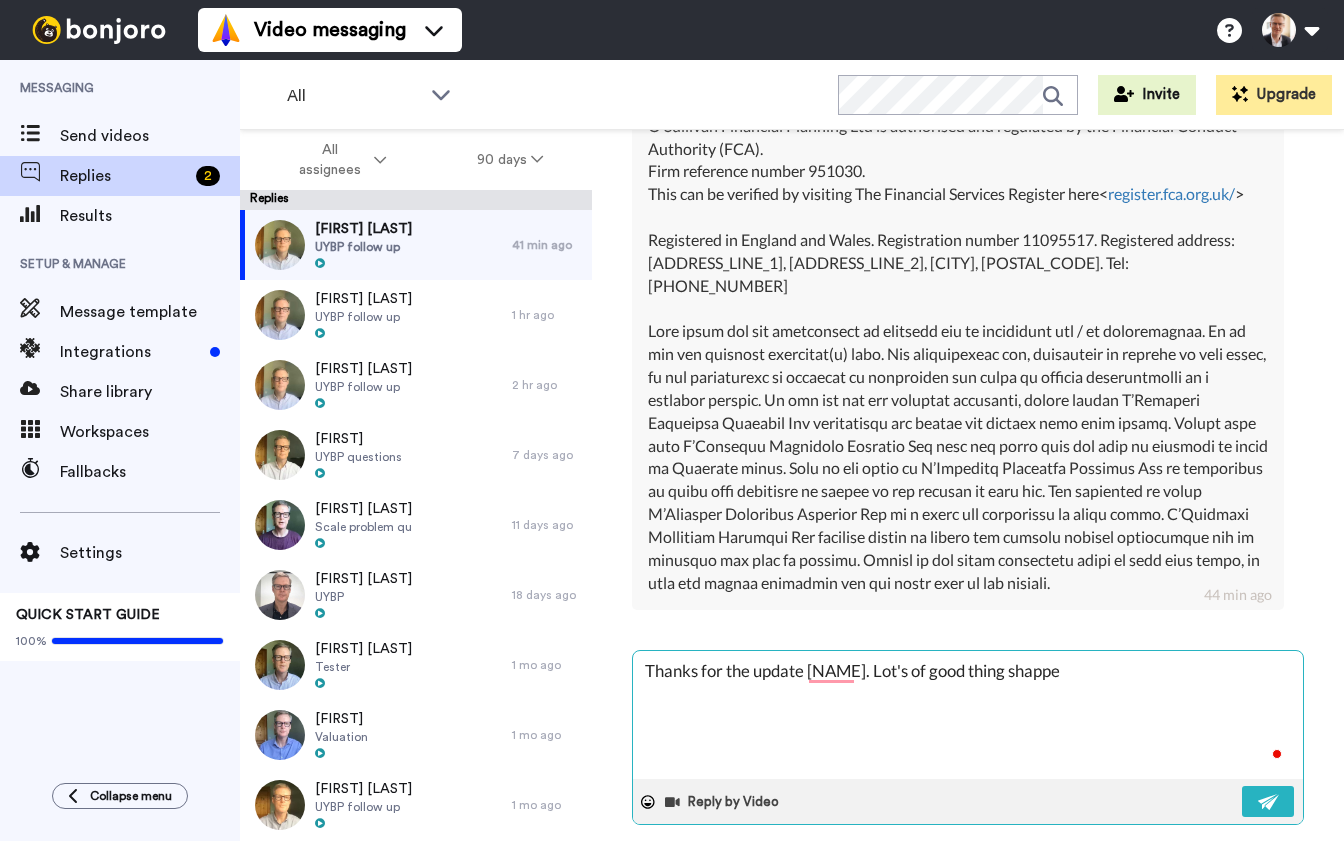 type on "x" 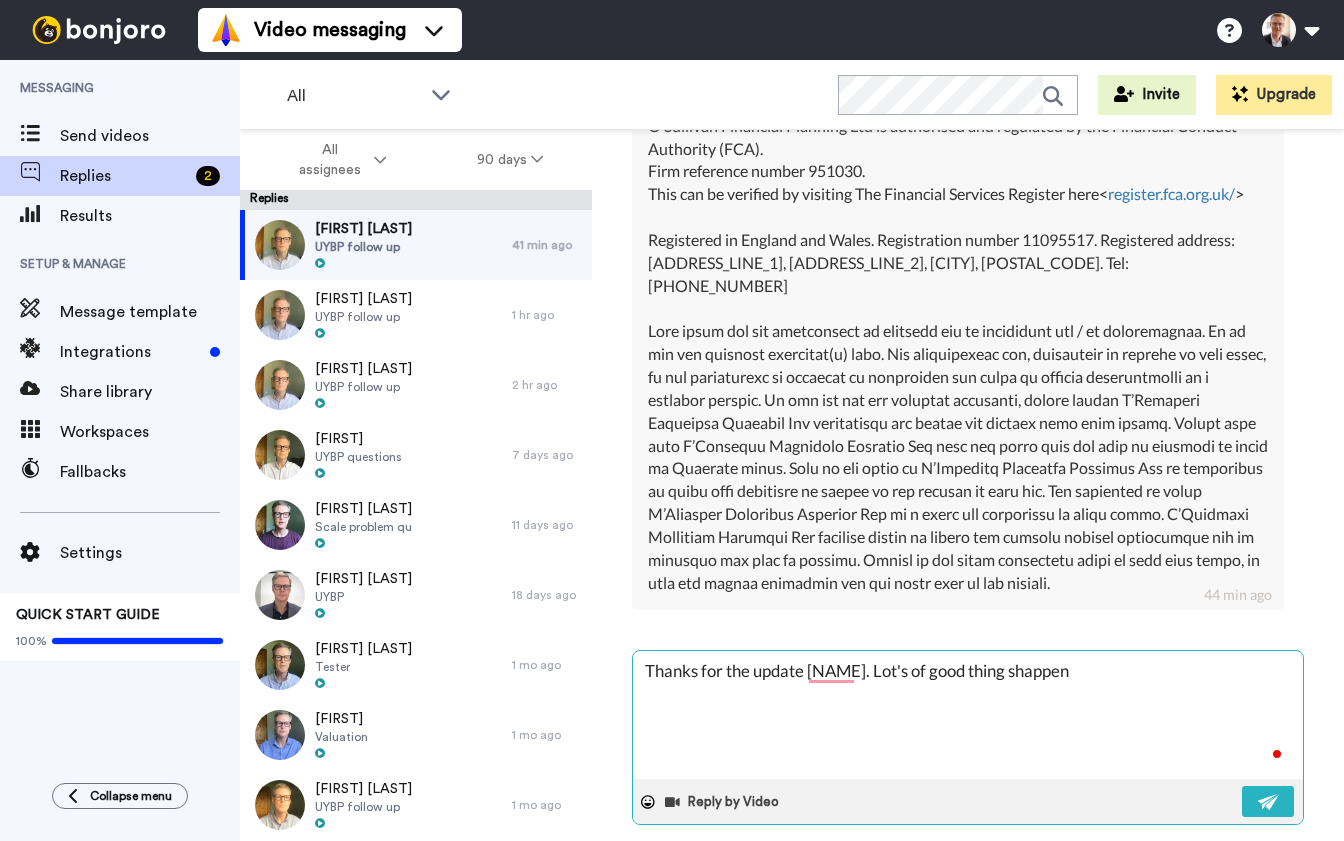 type on "x" 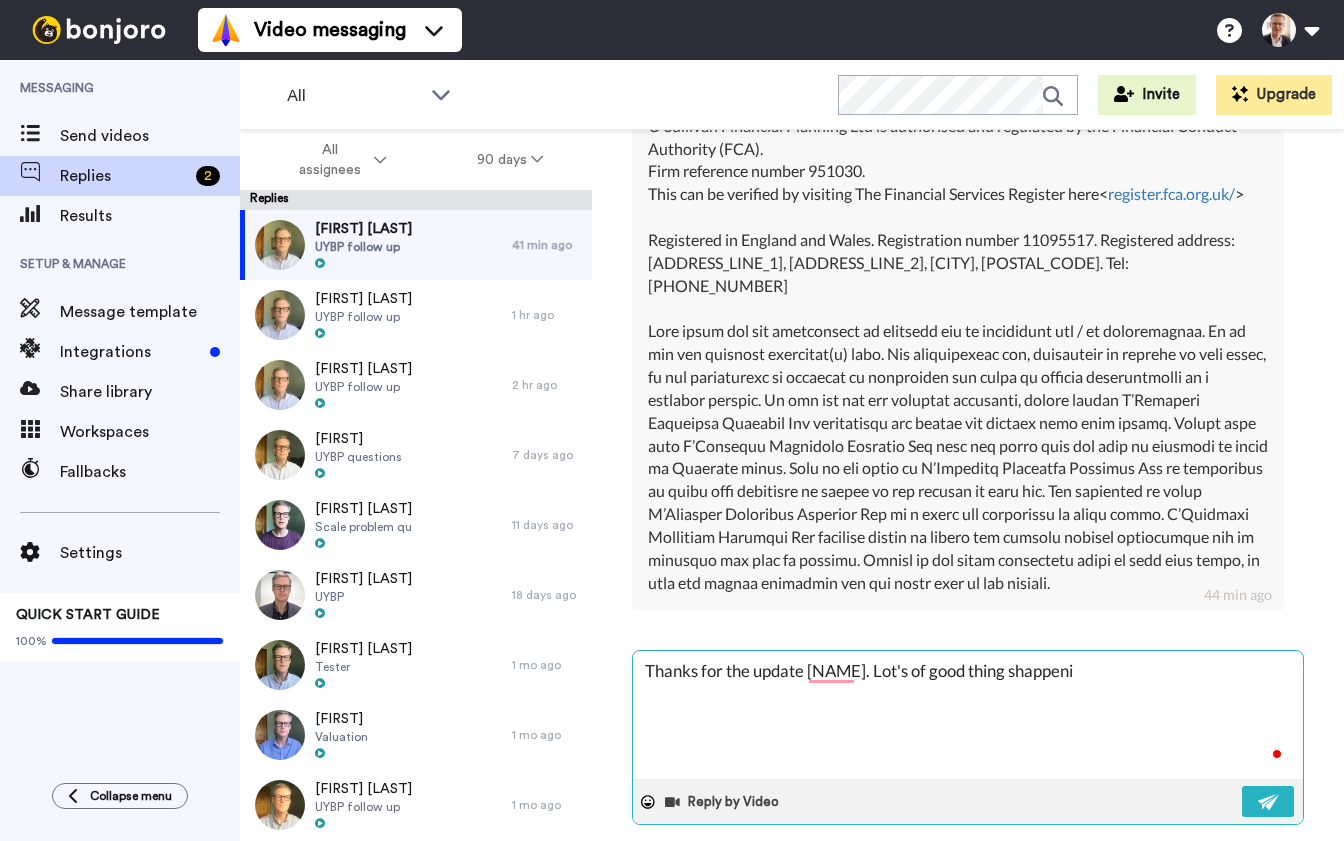 type on "x" 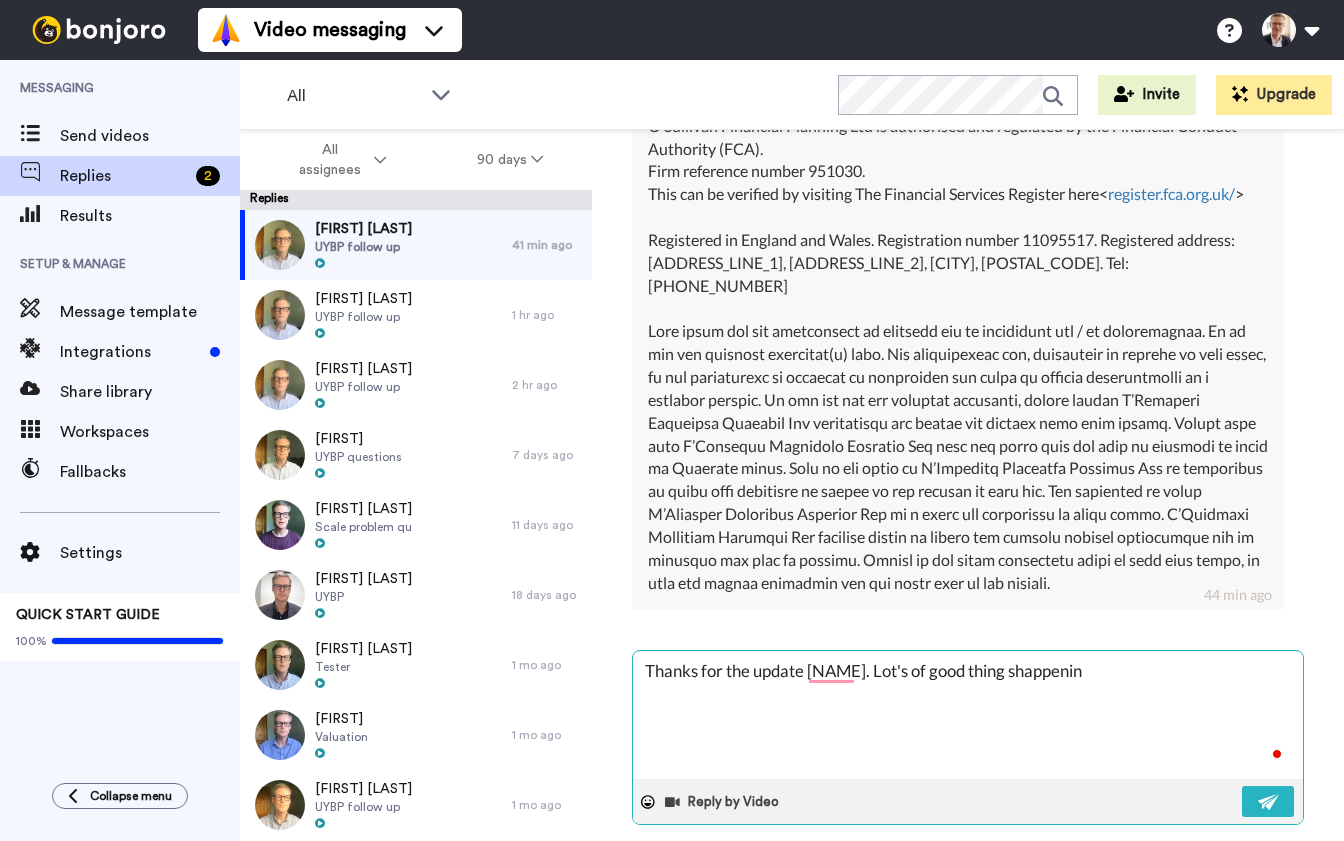 type on "x" 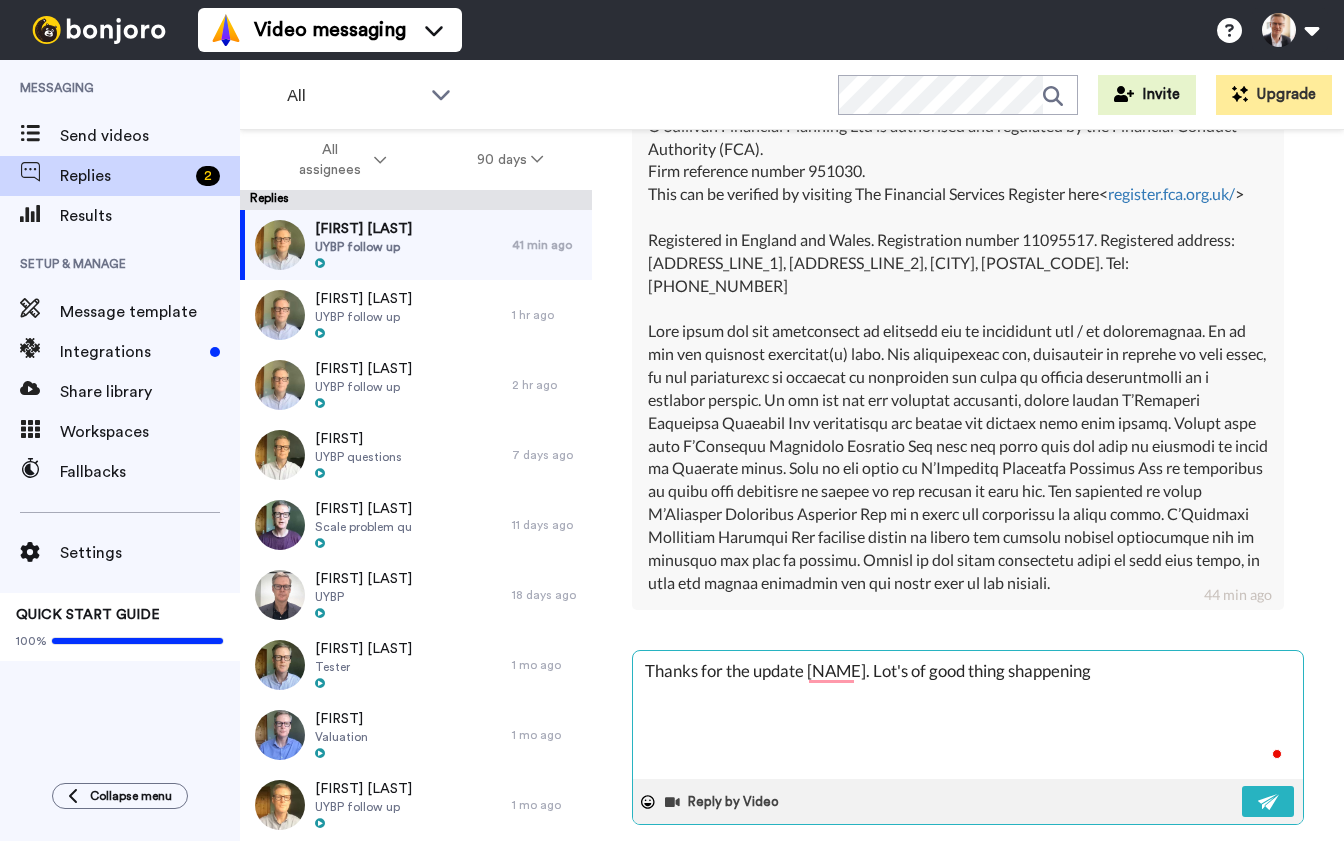 type on "Thanks for the update [NAME]. Lot's of good thing shappening" 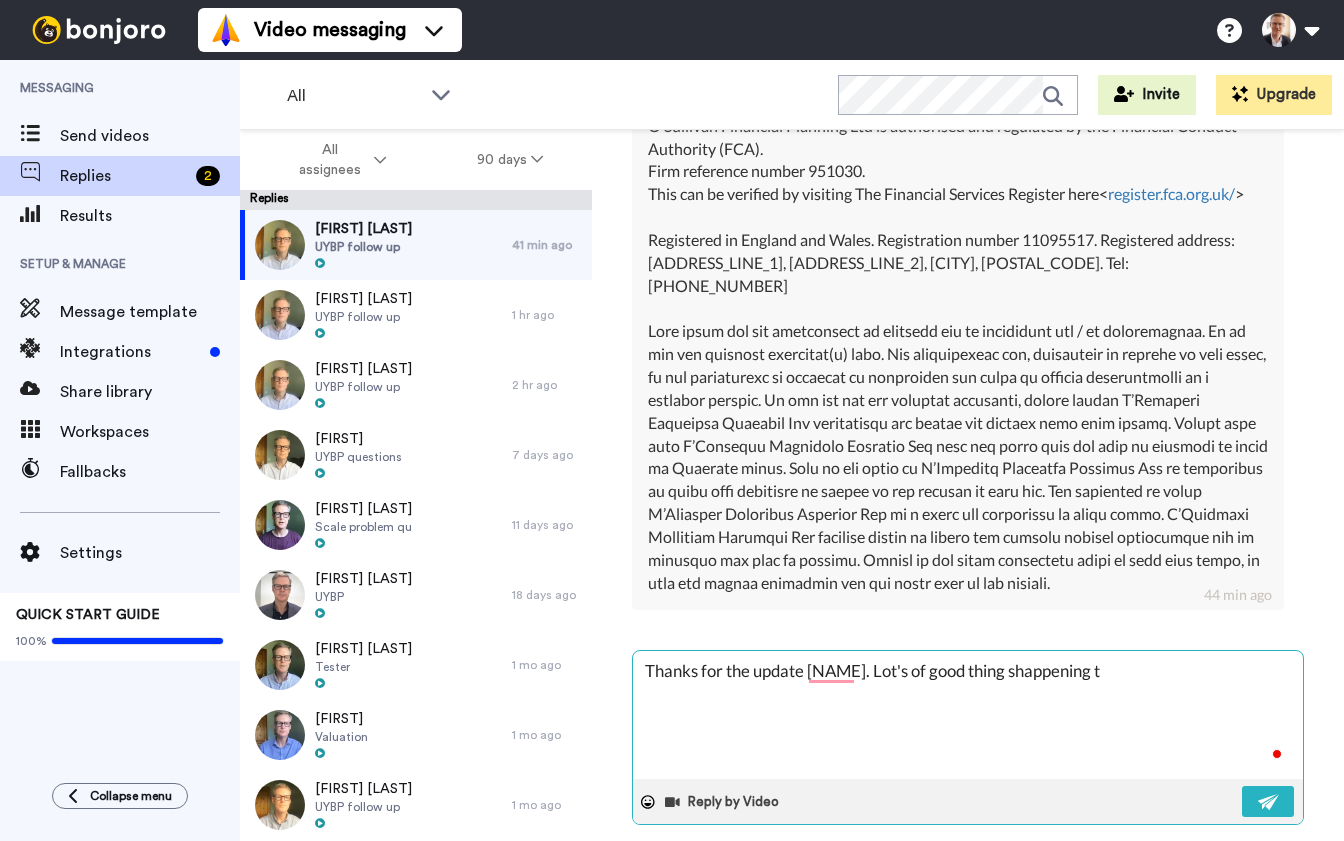 type on "x" 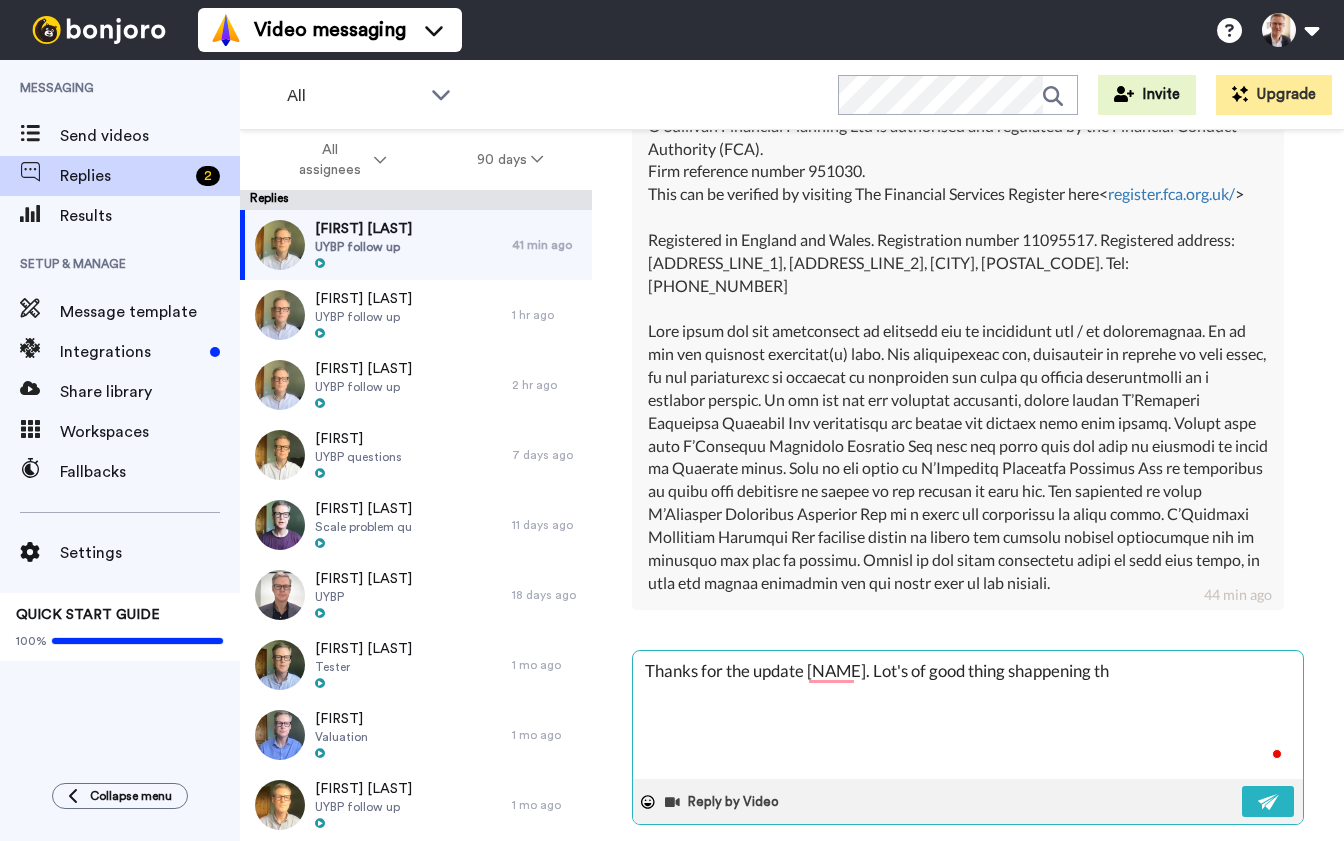 type on "x" 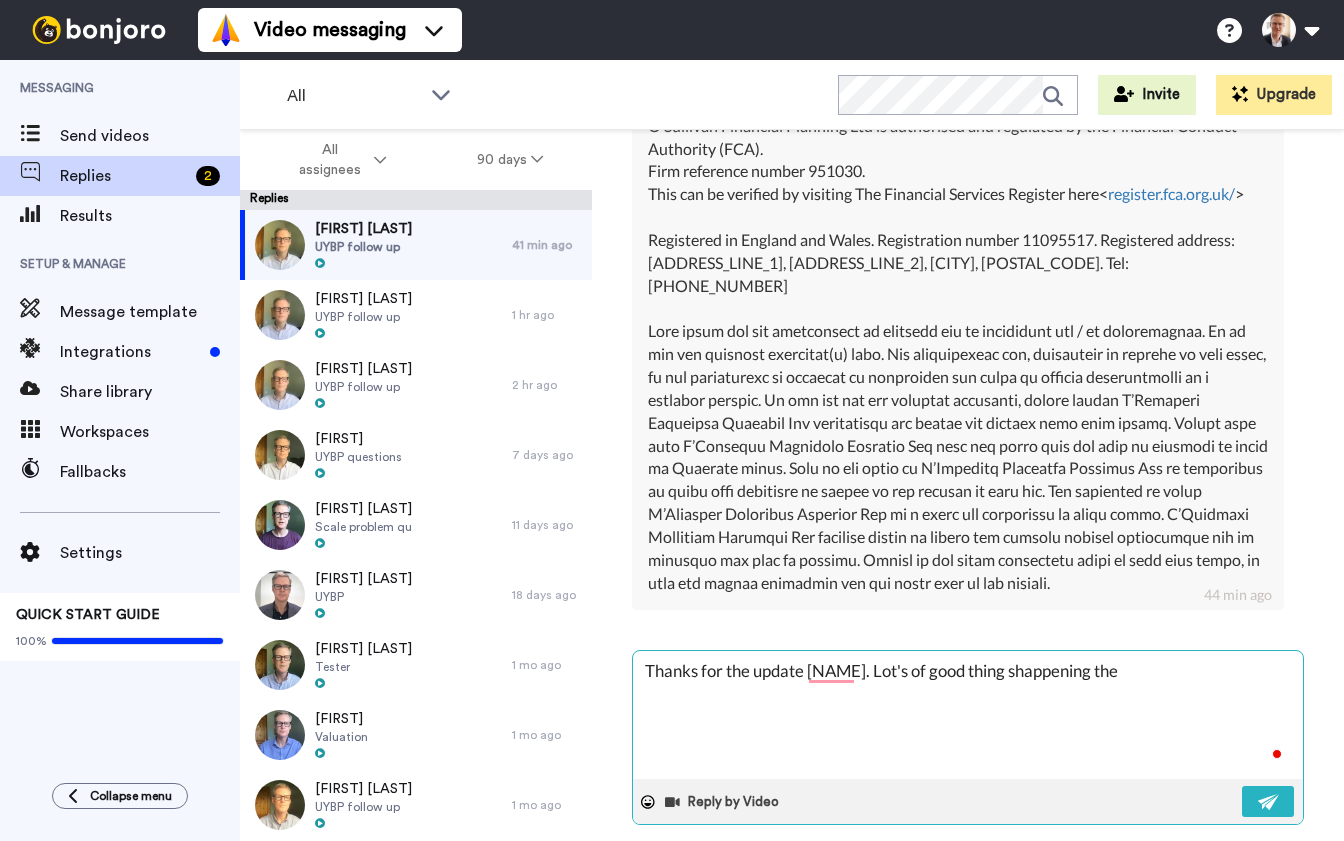 type on "Thanks for the update [NAME]. Lot's of good thing shappening ther" 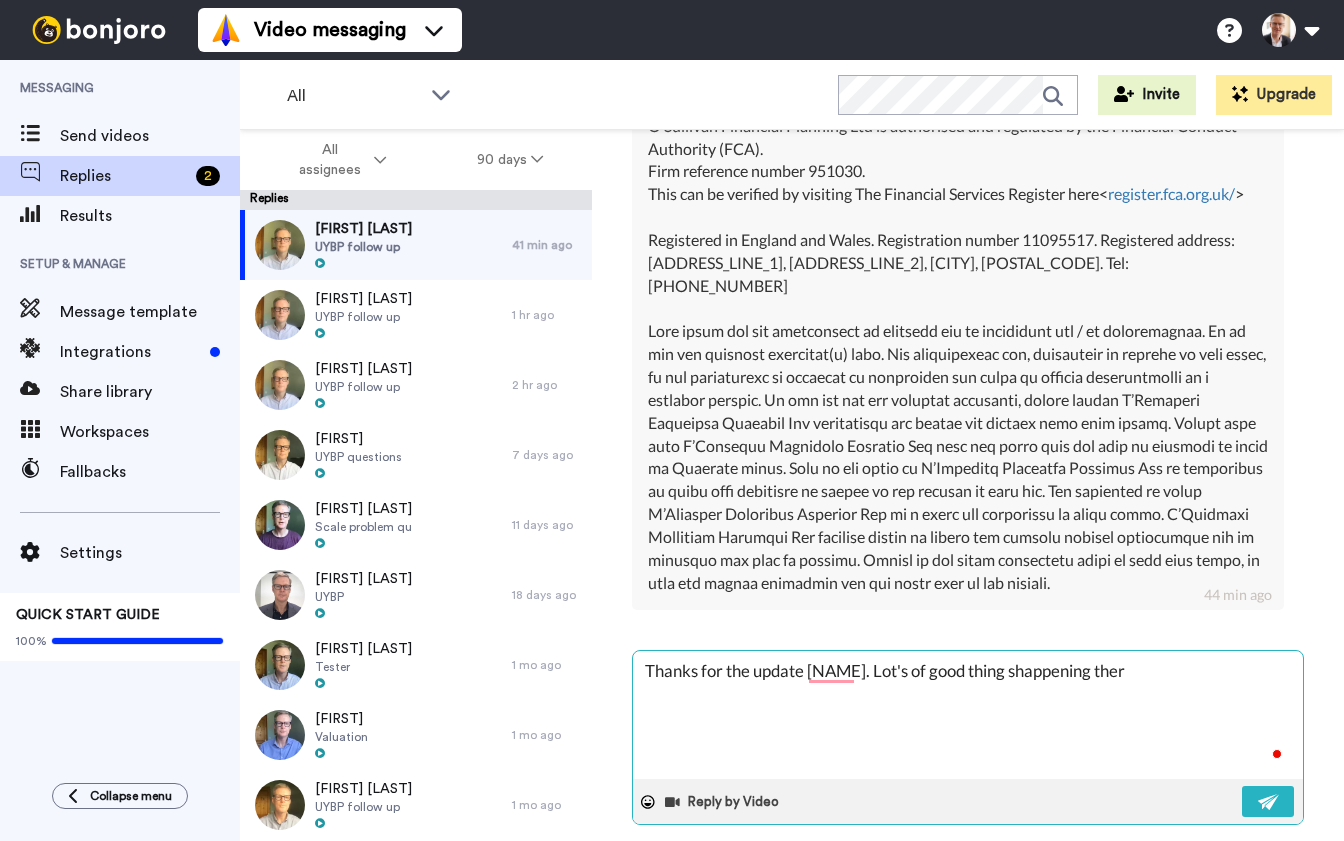 type on "x" 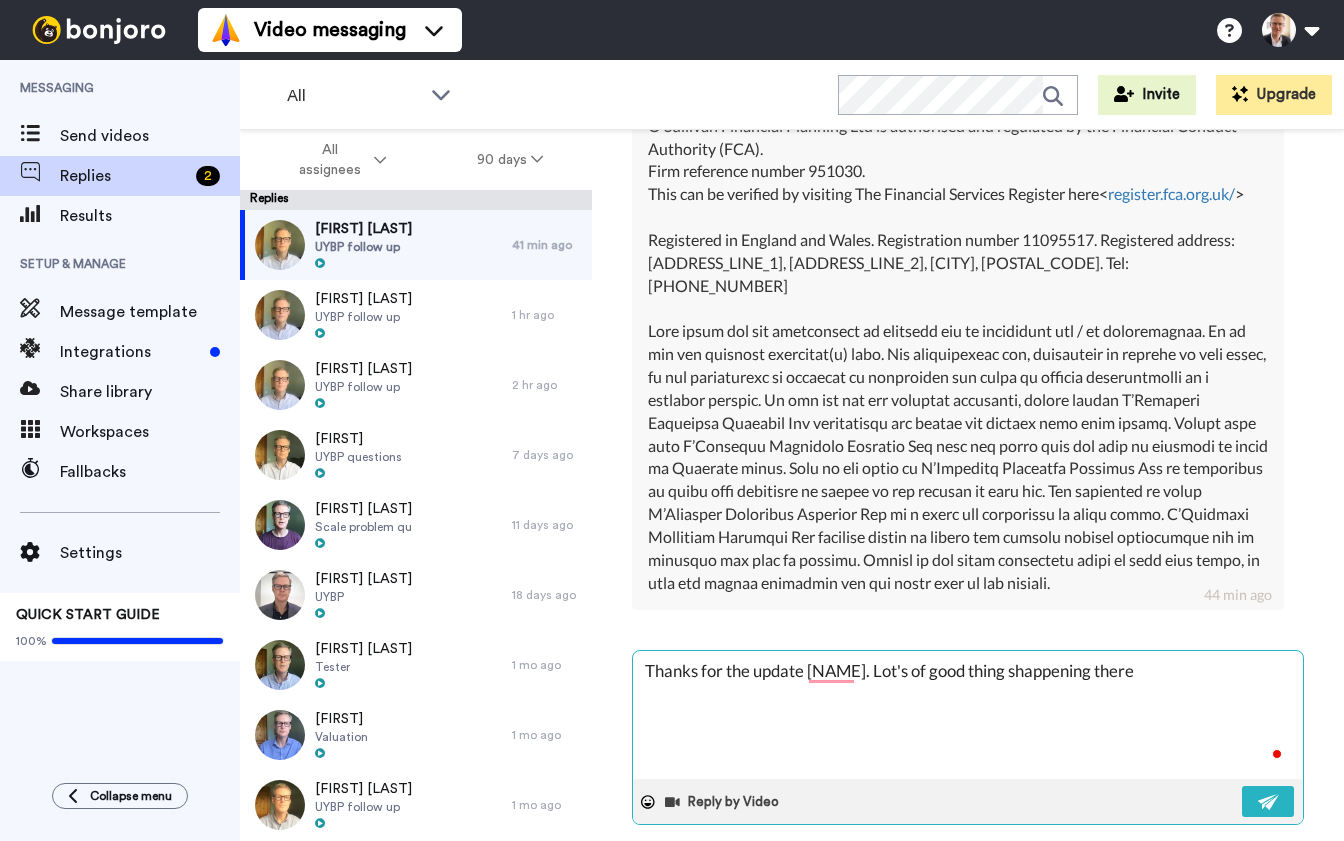 type on "x" 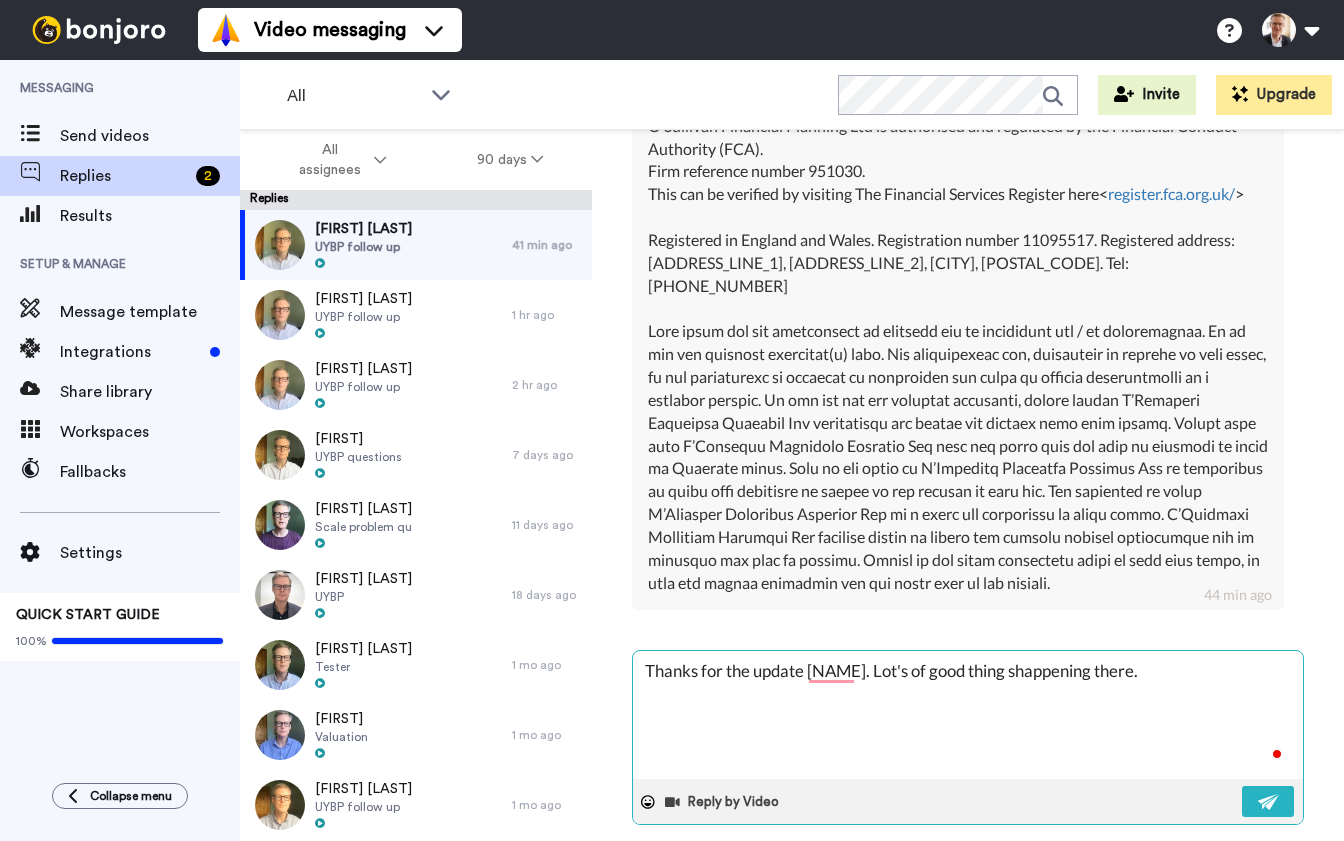 type on "x" 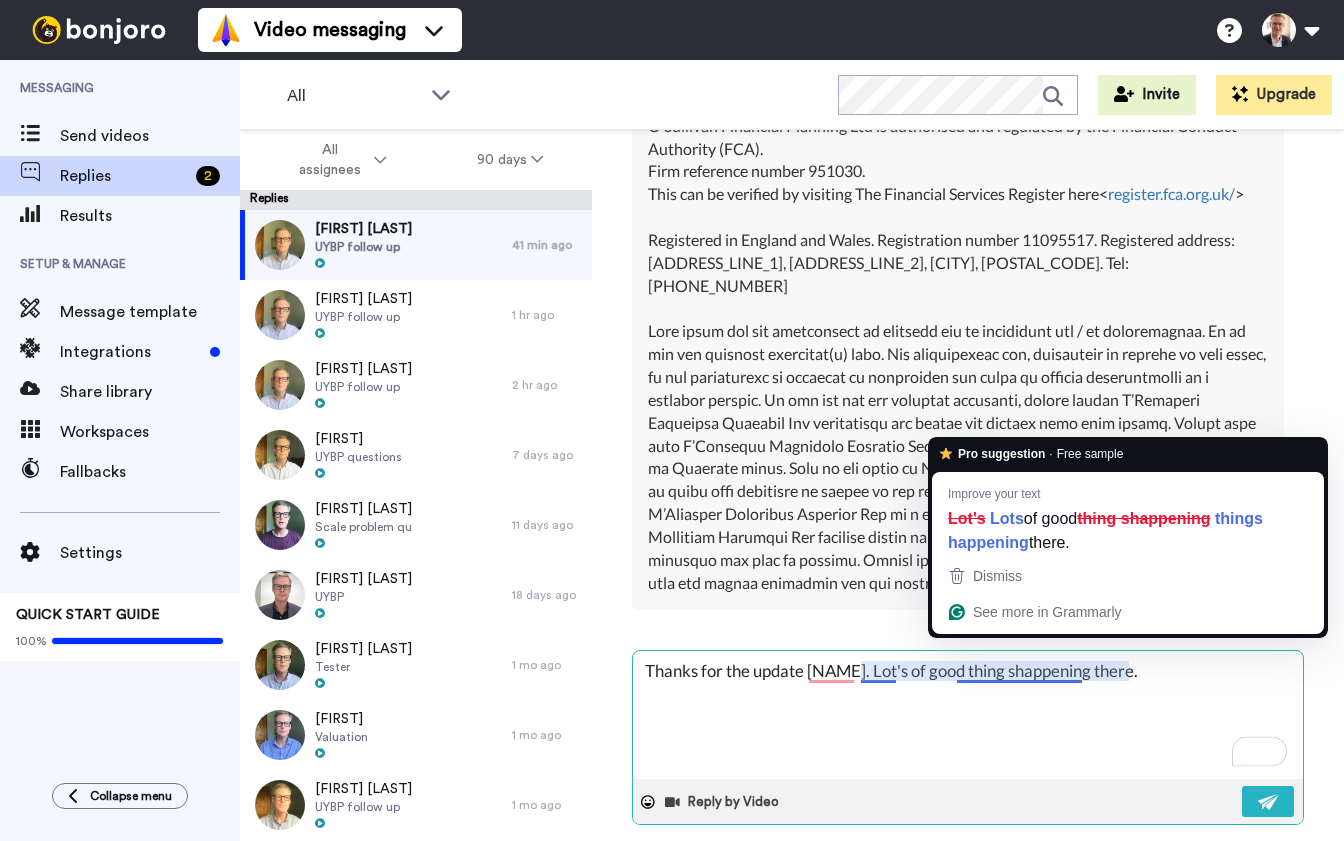 click on "Thanks for the update [NAME]. Lot's of good thing shappening there." at bounding box center [968, 715] 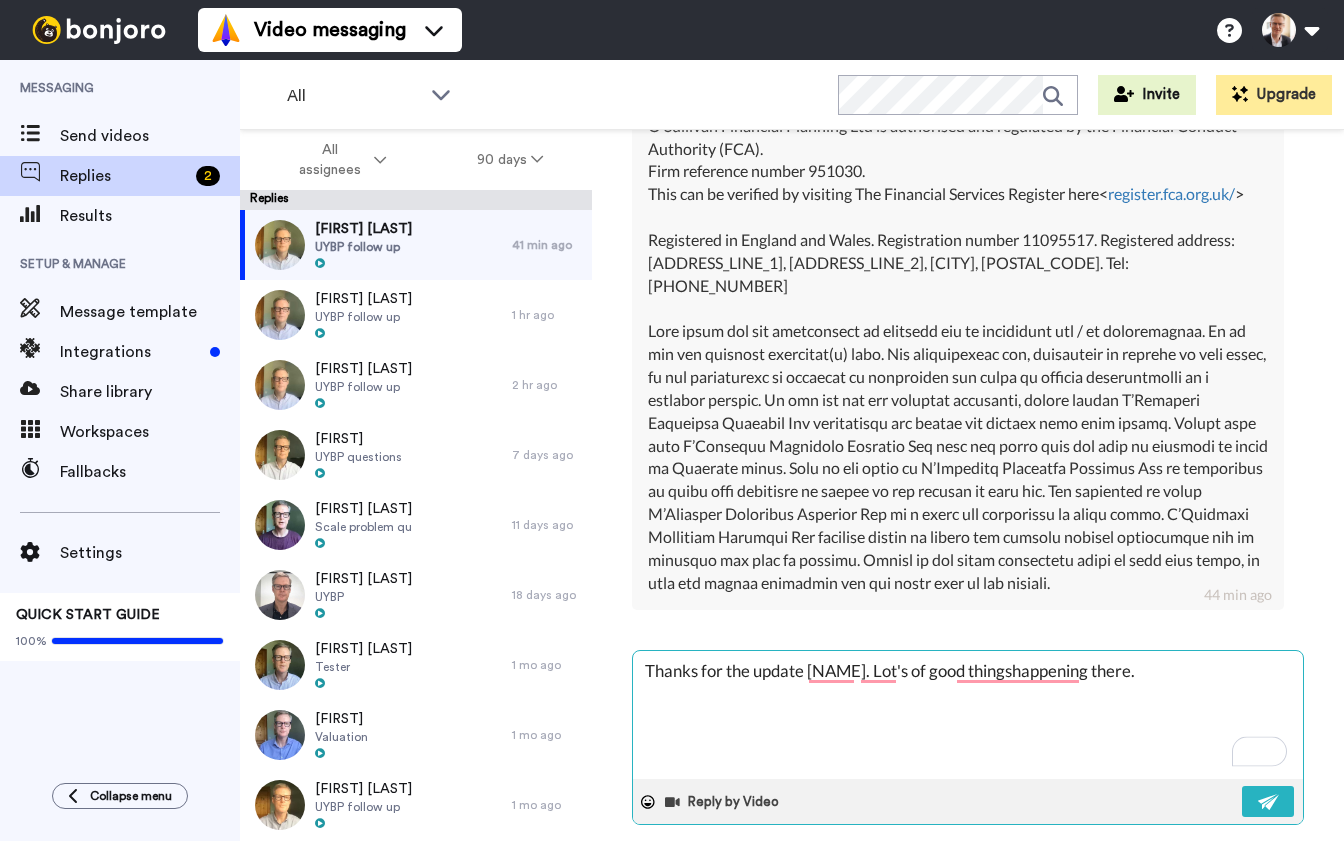 type on "x" 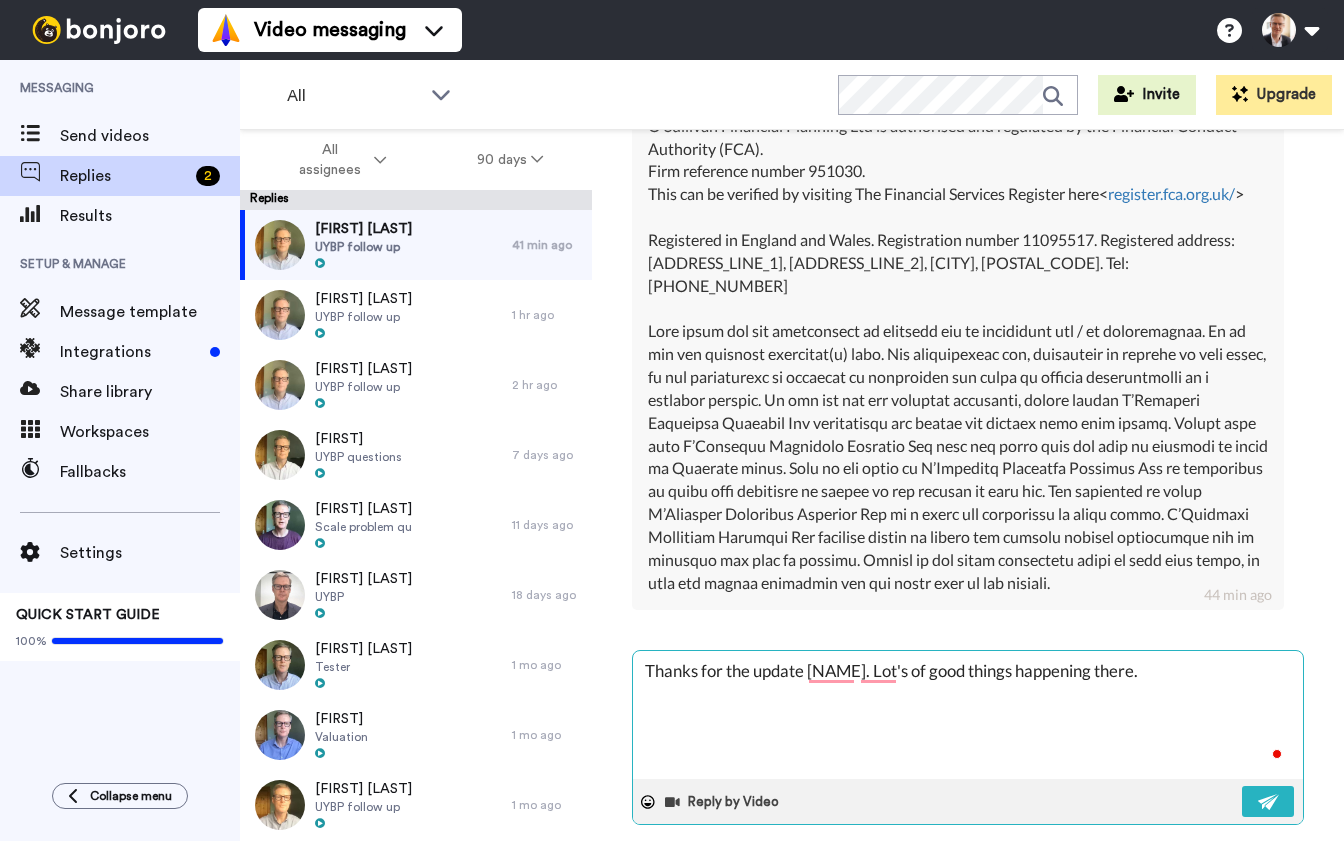 click on "Thanks for the update [NAME]. Lot's of good things happening there." at bounding box center (968, 715) 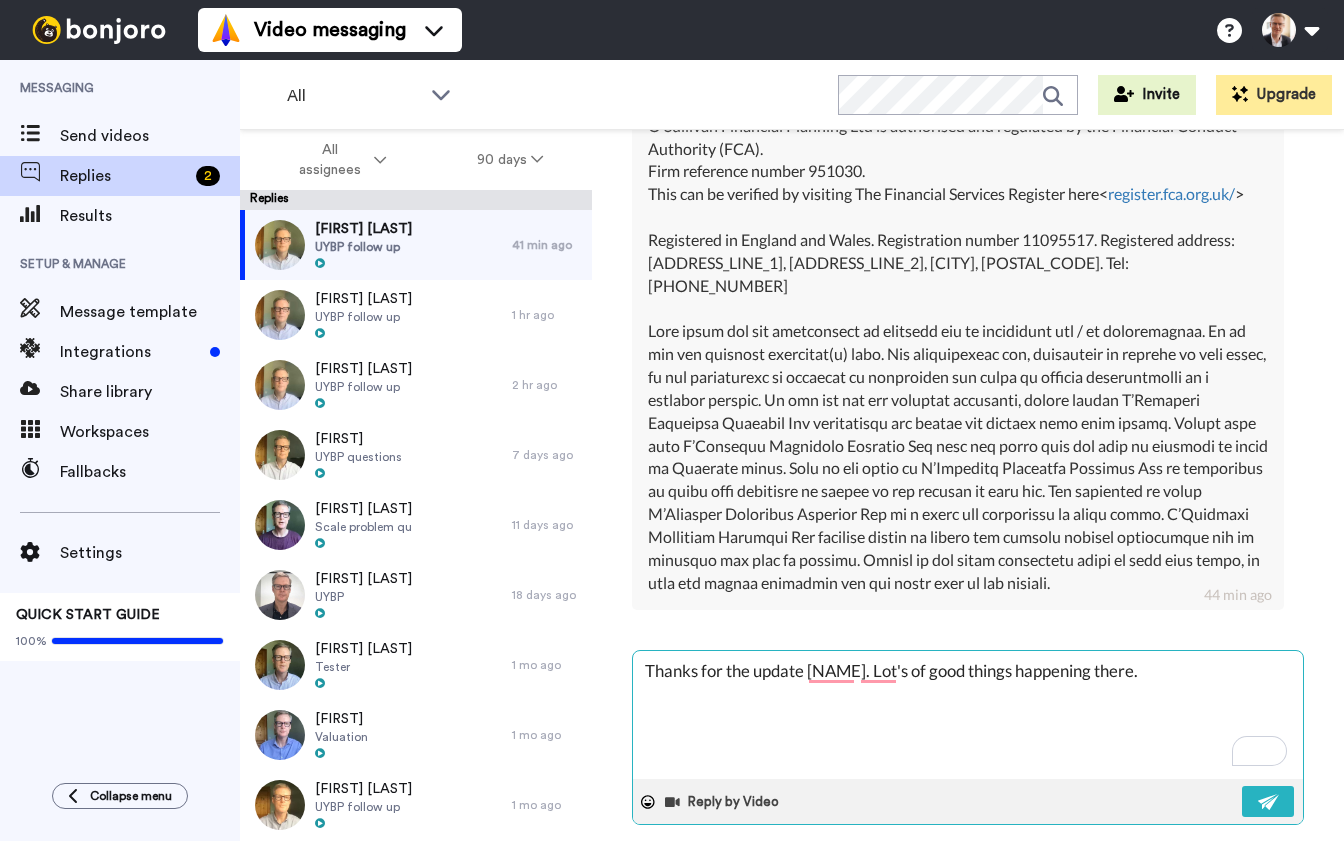 type on "x" 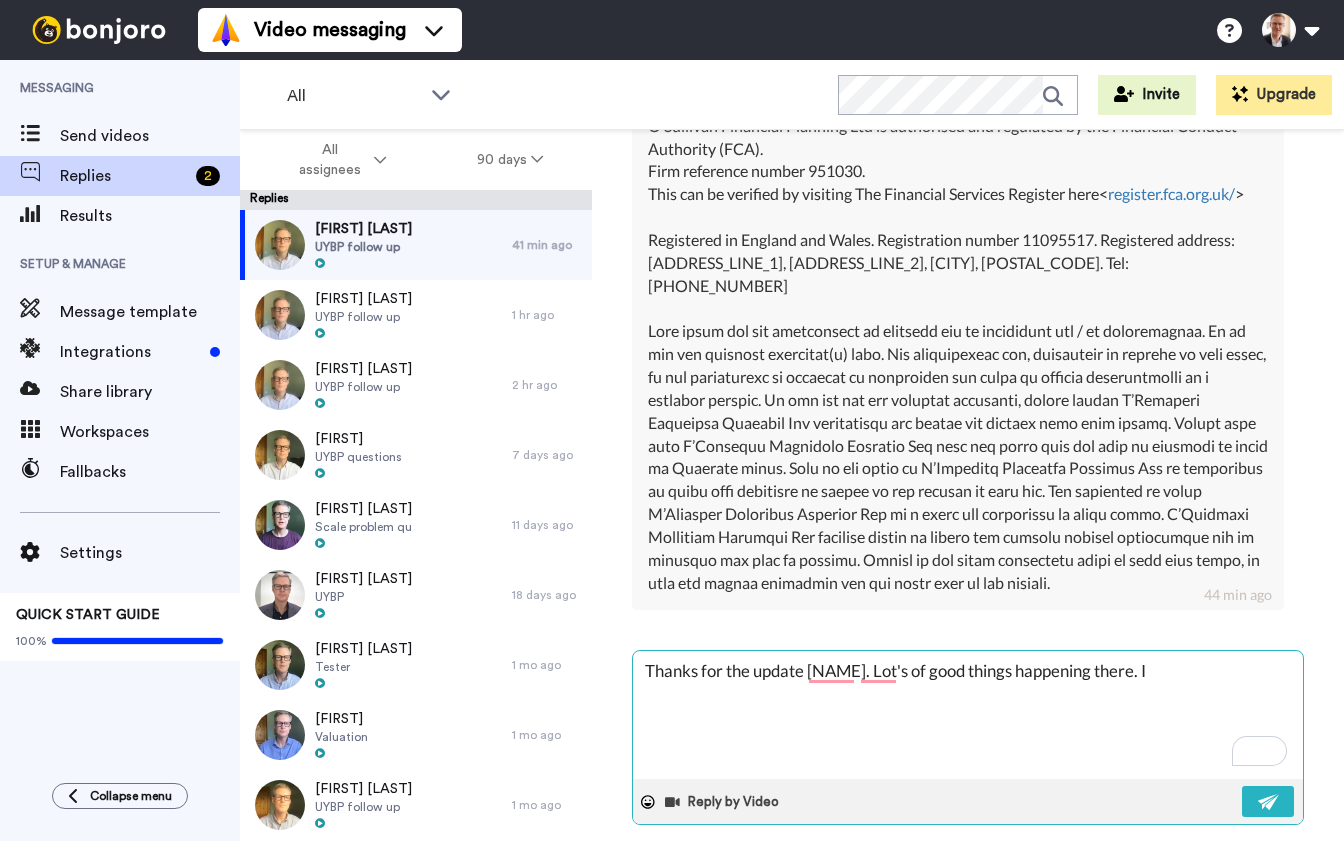 type on "x" 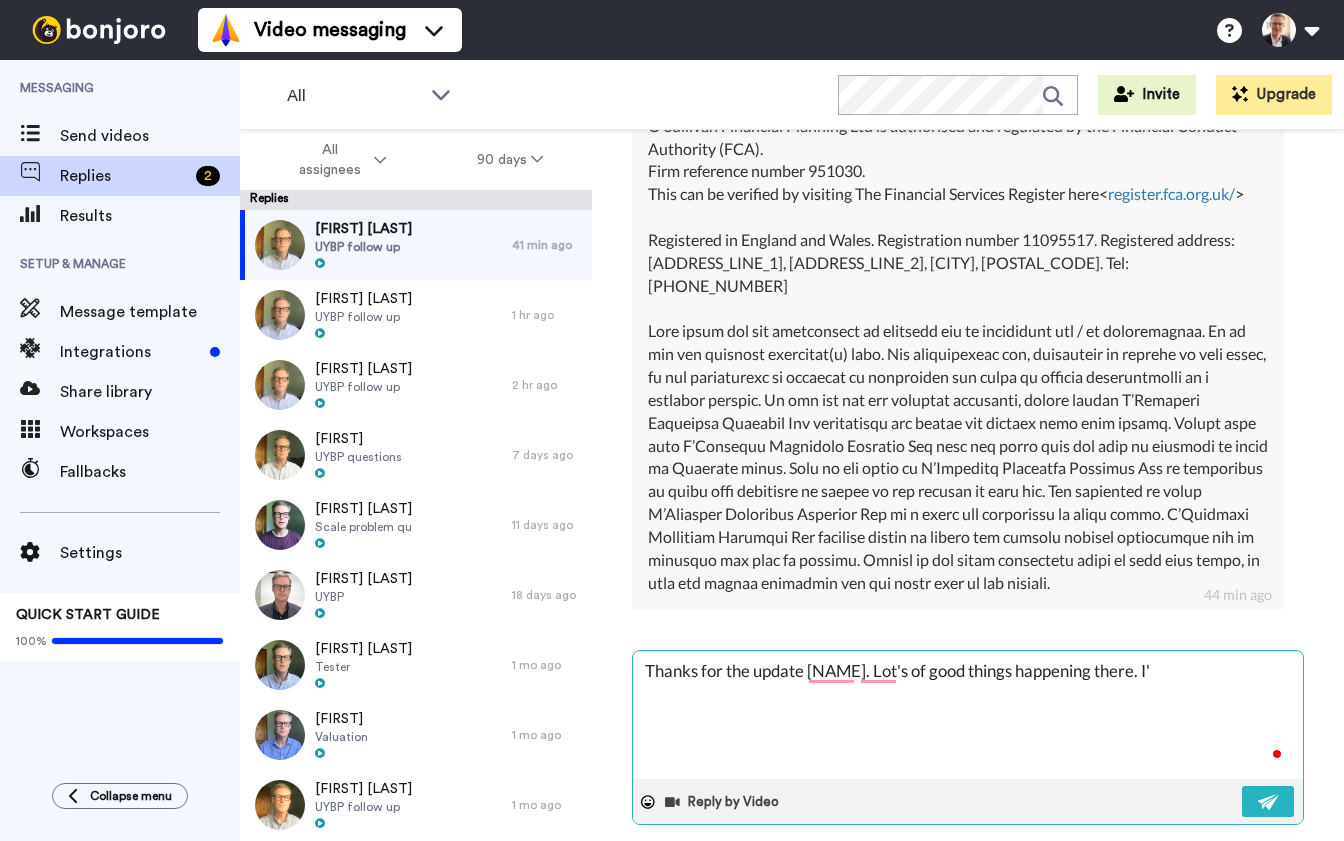 type on "x" 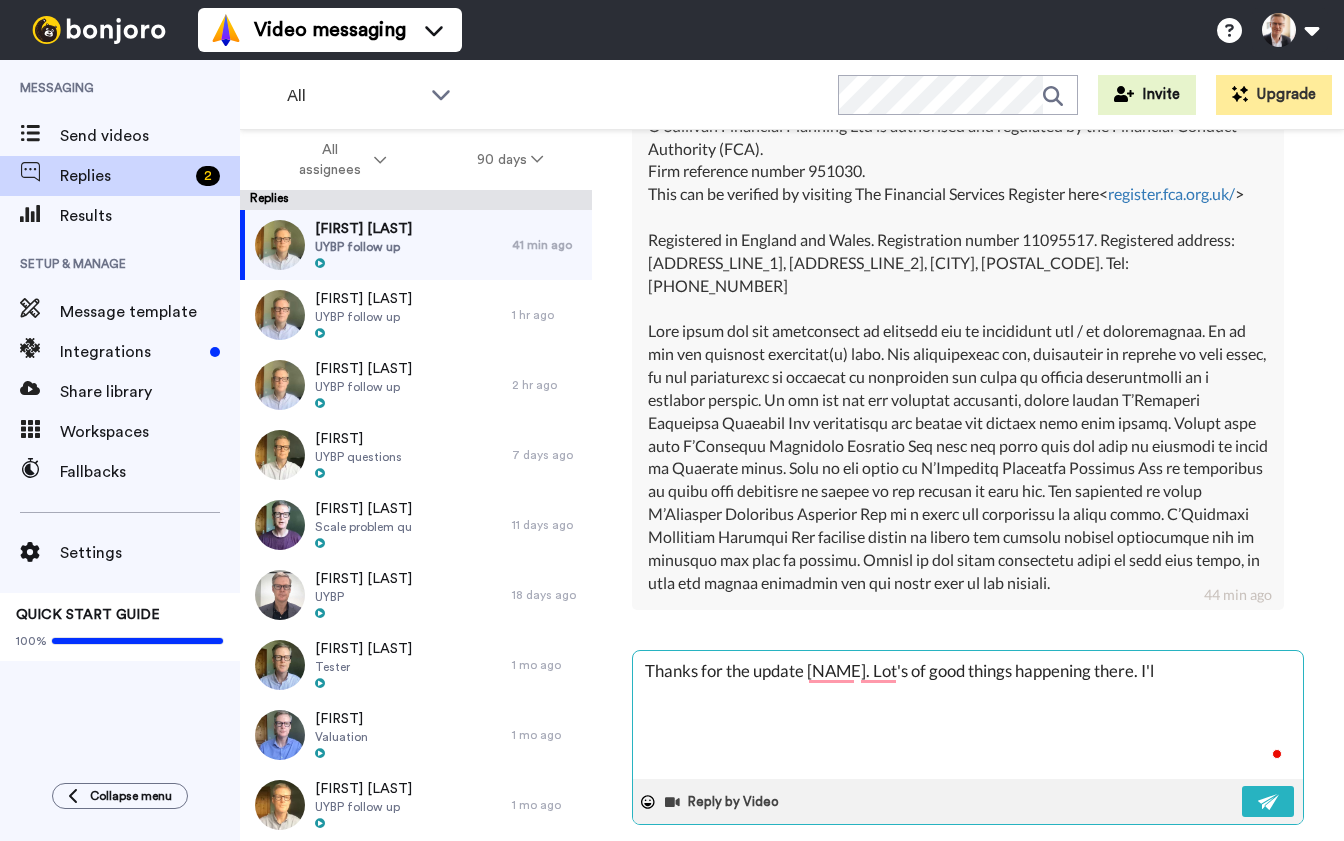 type on "x" 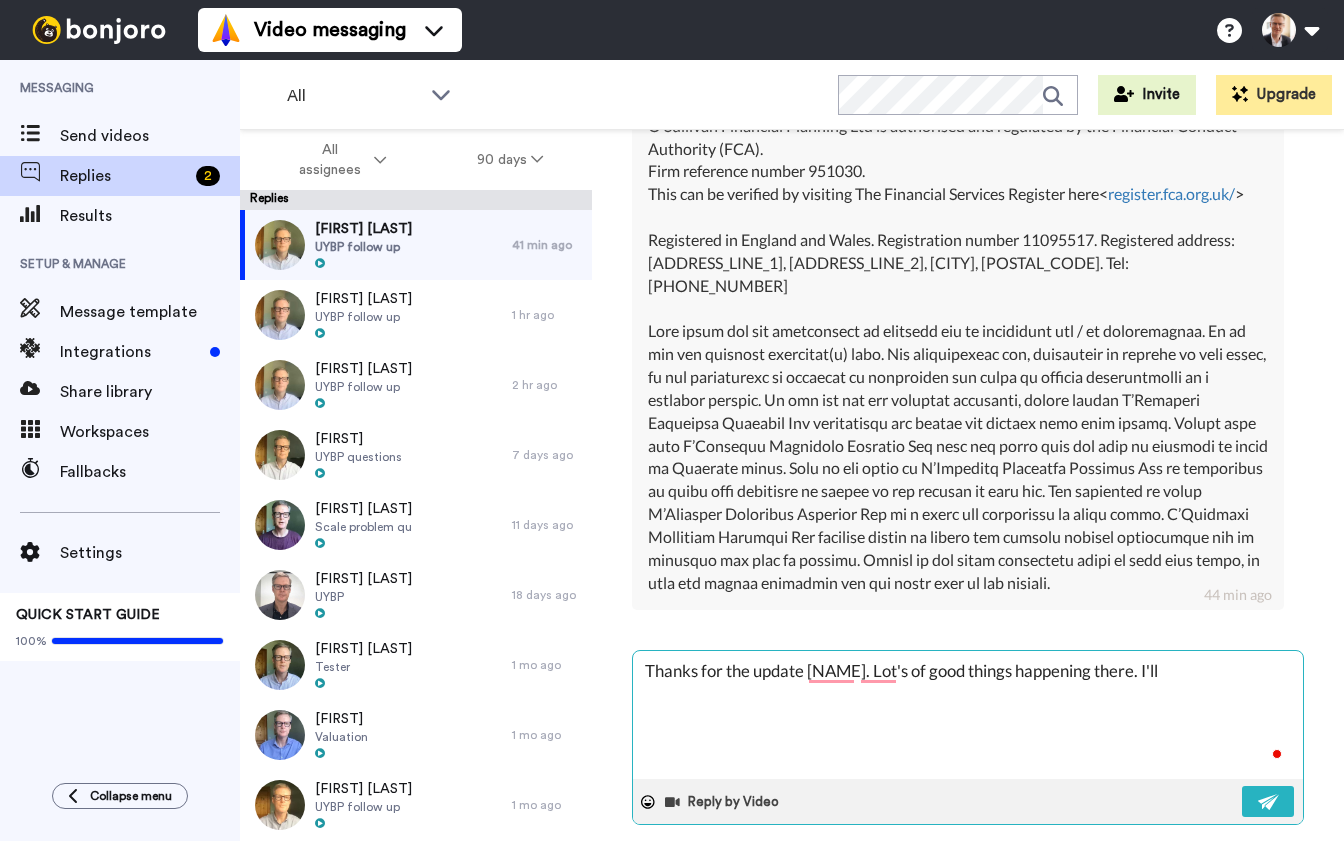 type on "x" 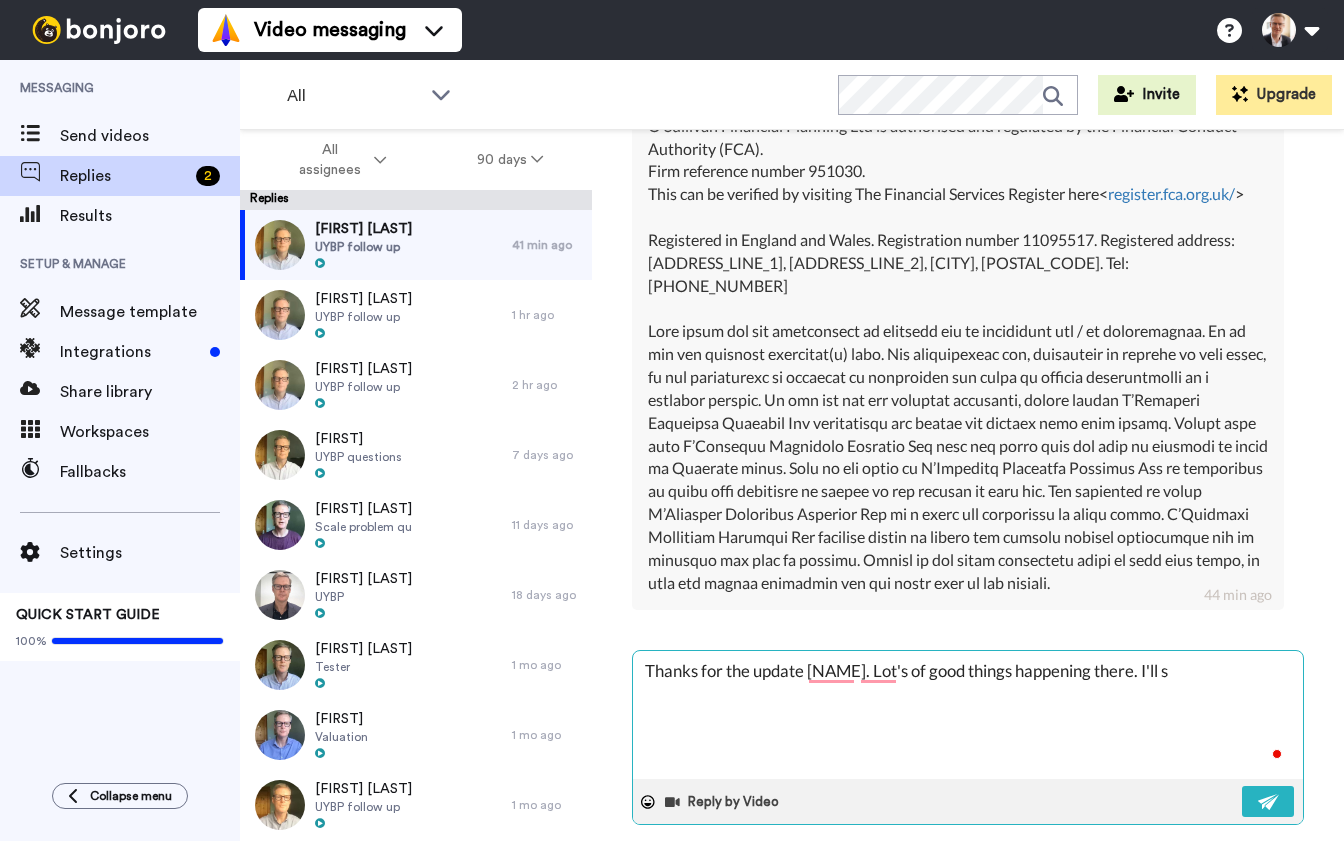 type on "x" 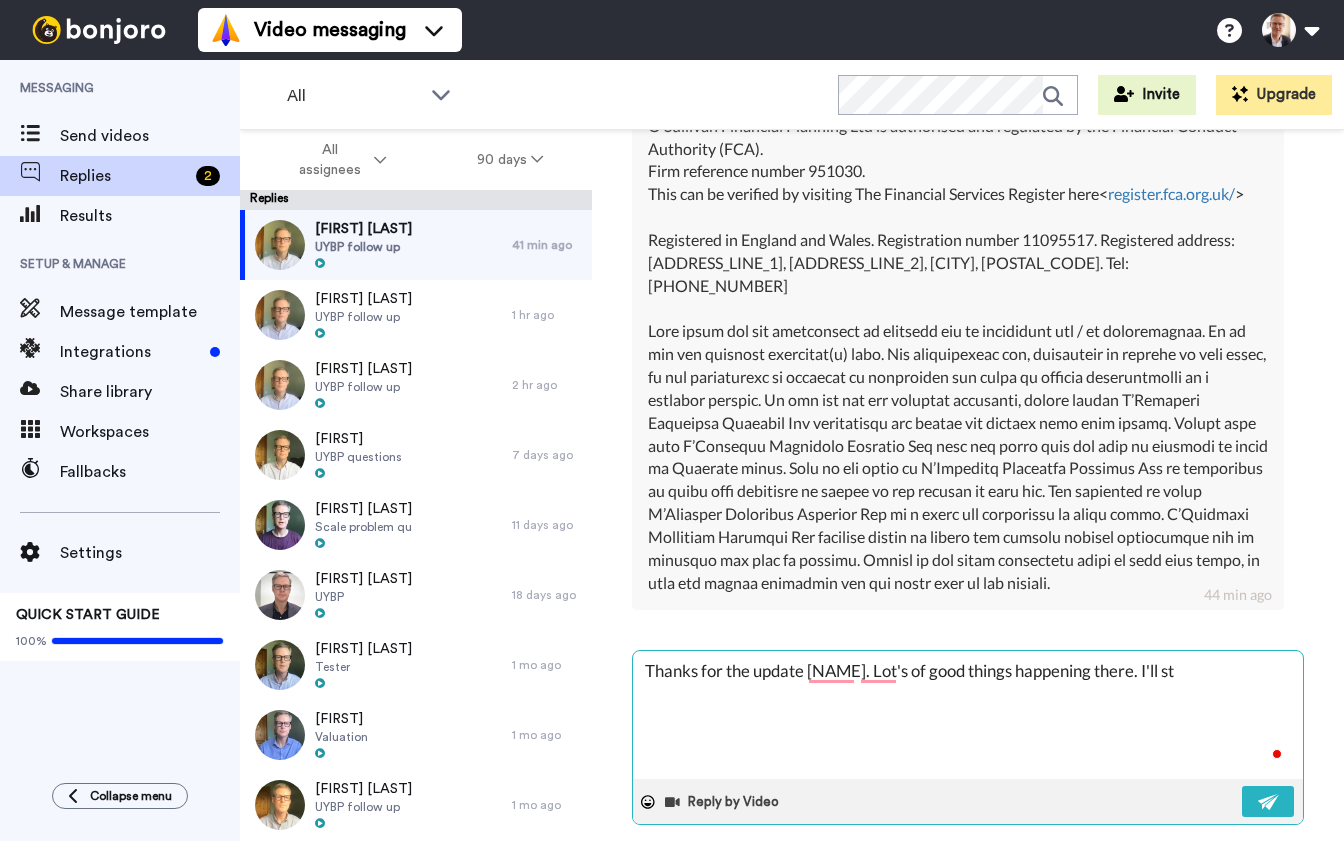 type on "x" 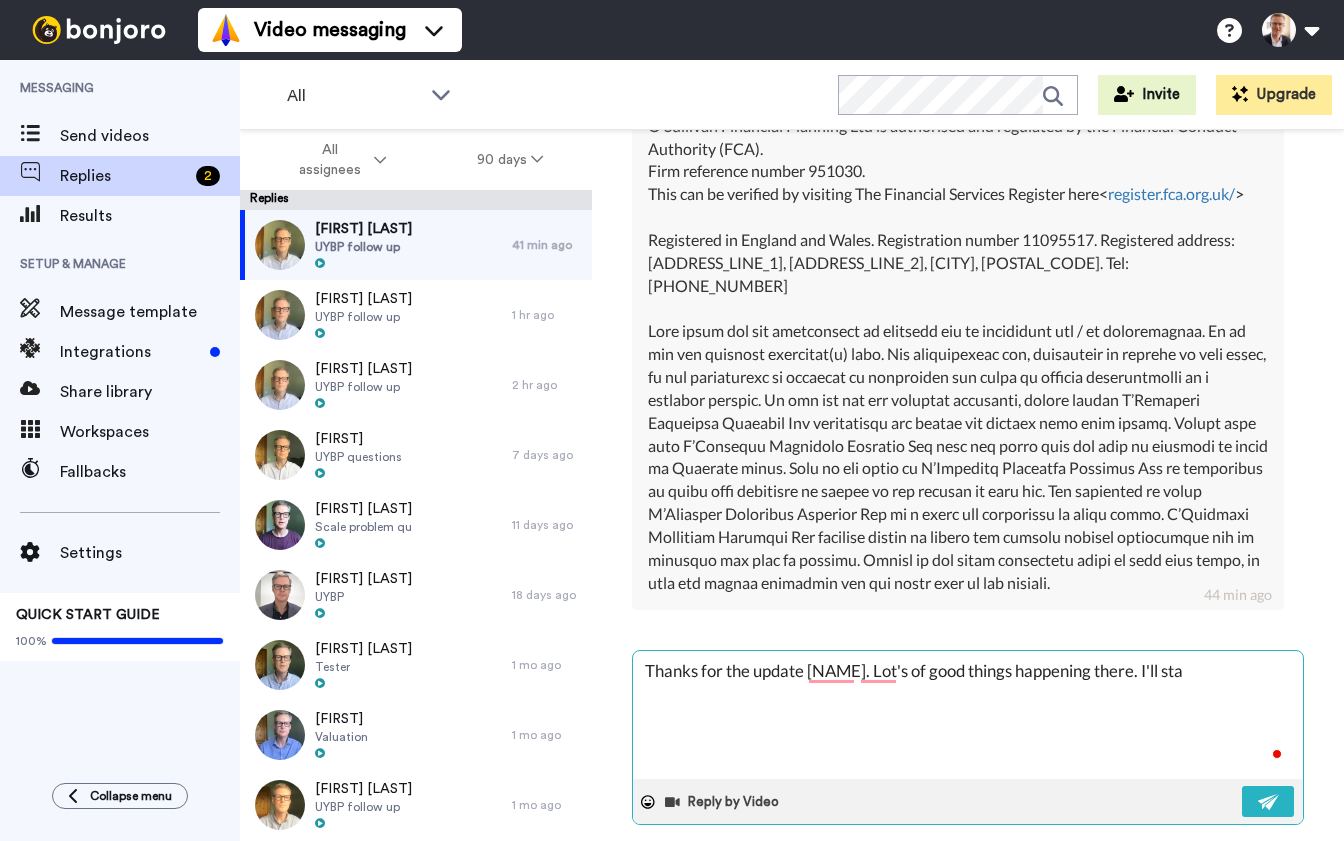 type on "x" 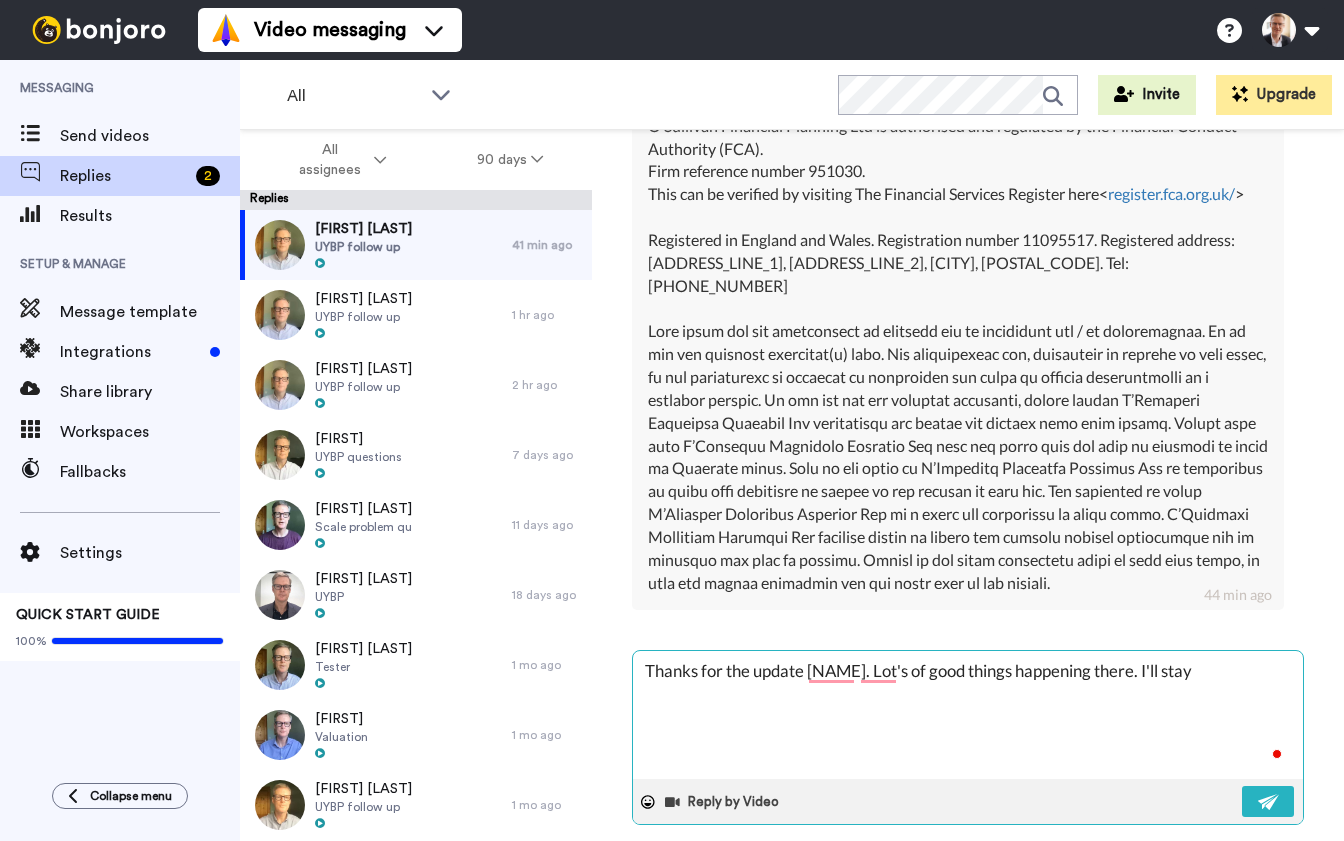 type on "x" 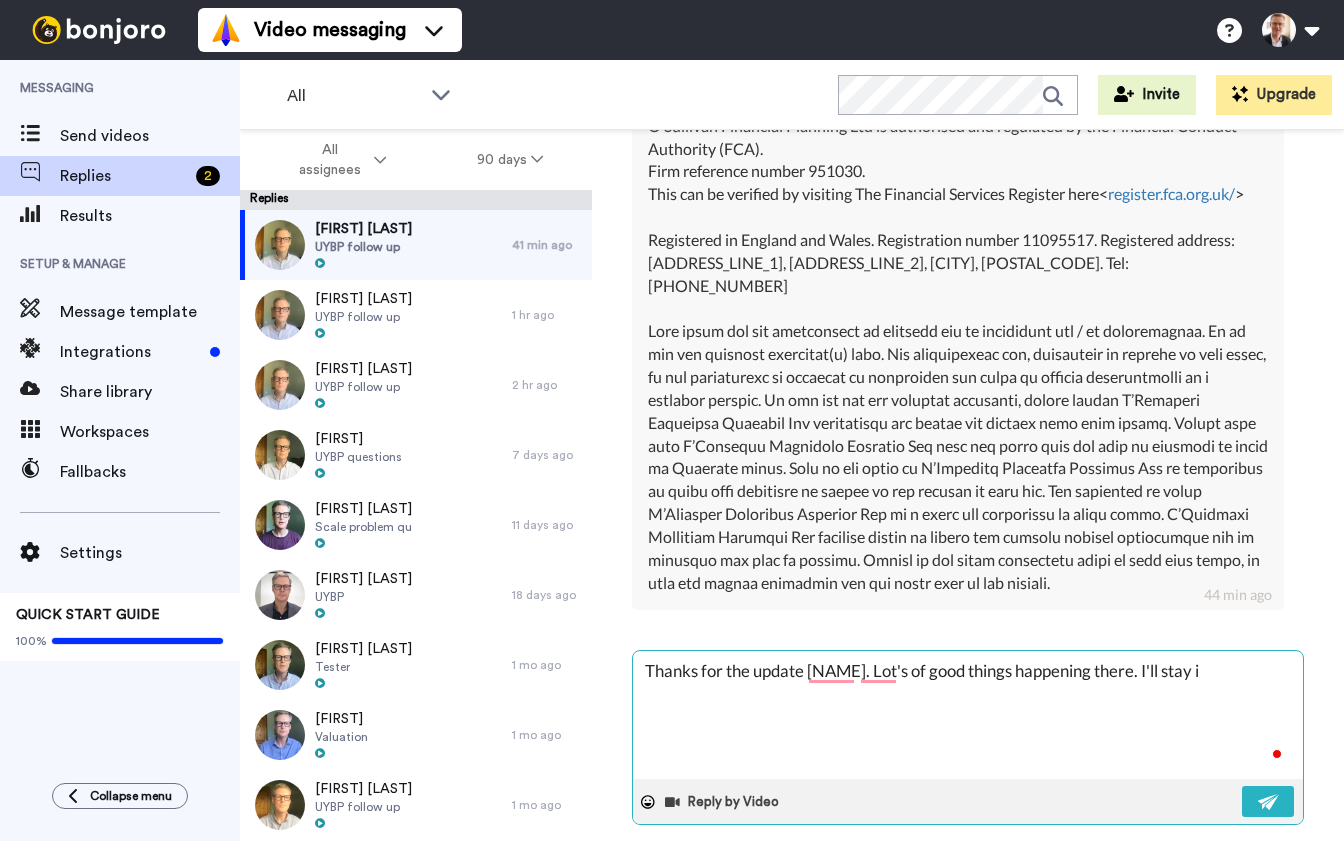 type on "x" 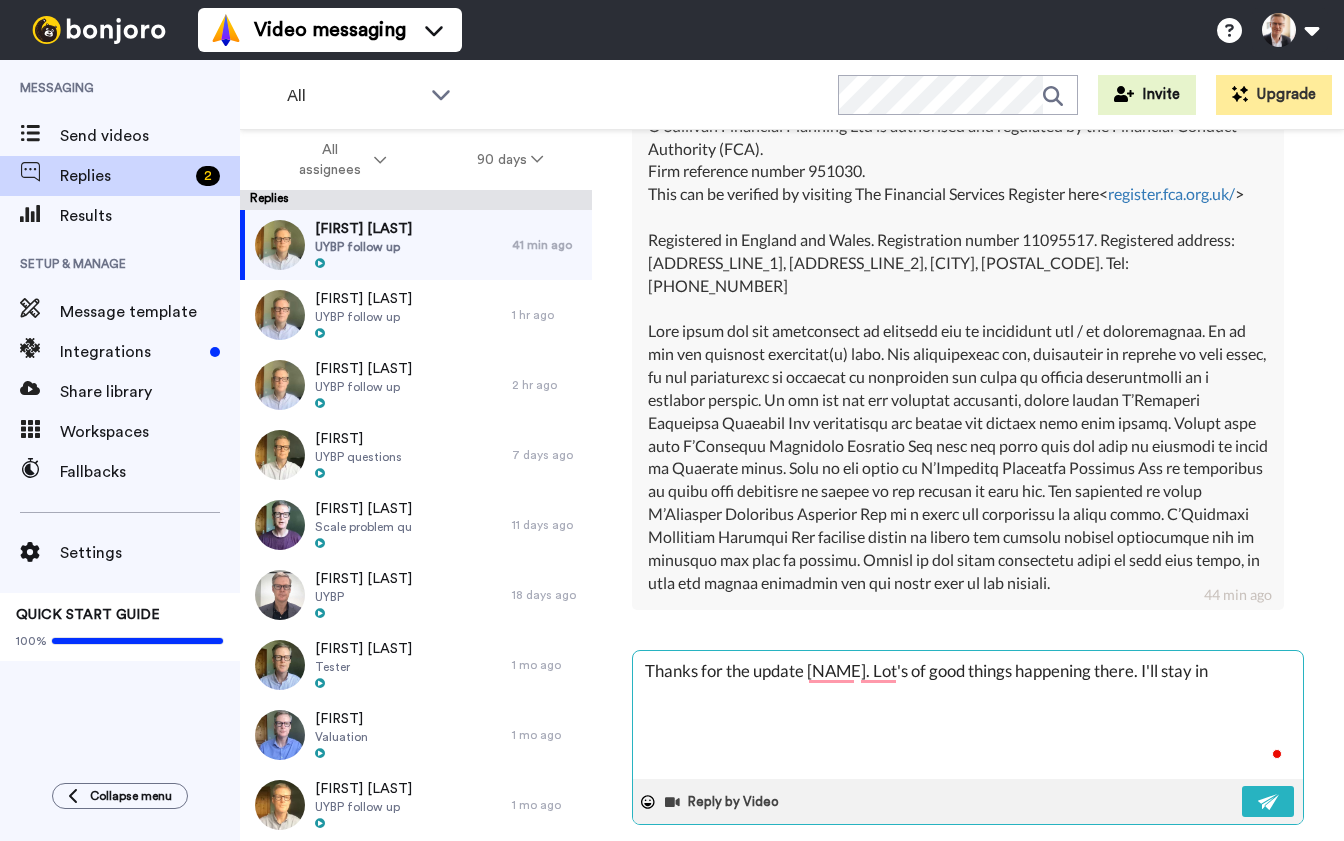 type on "x" 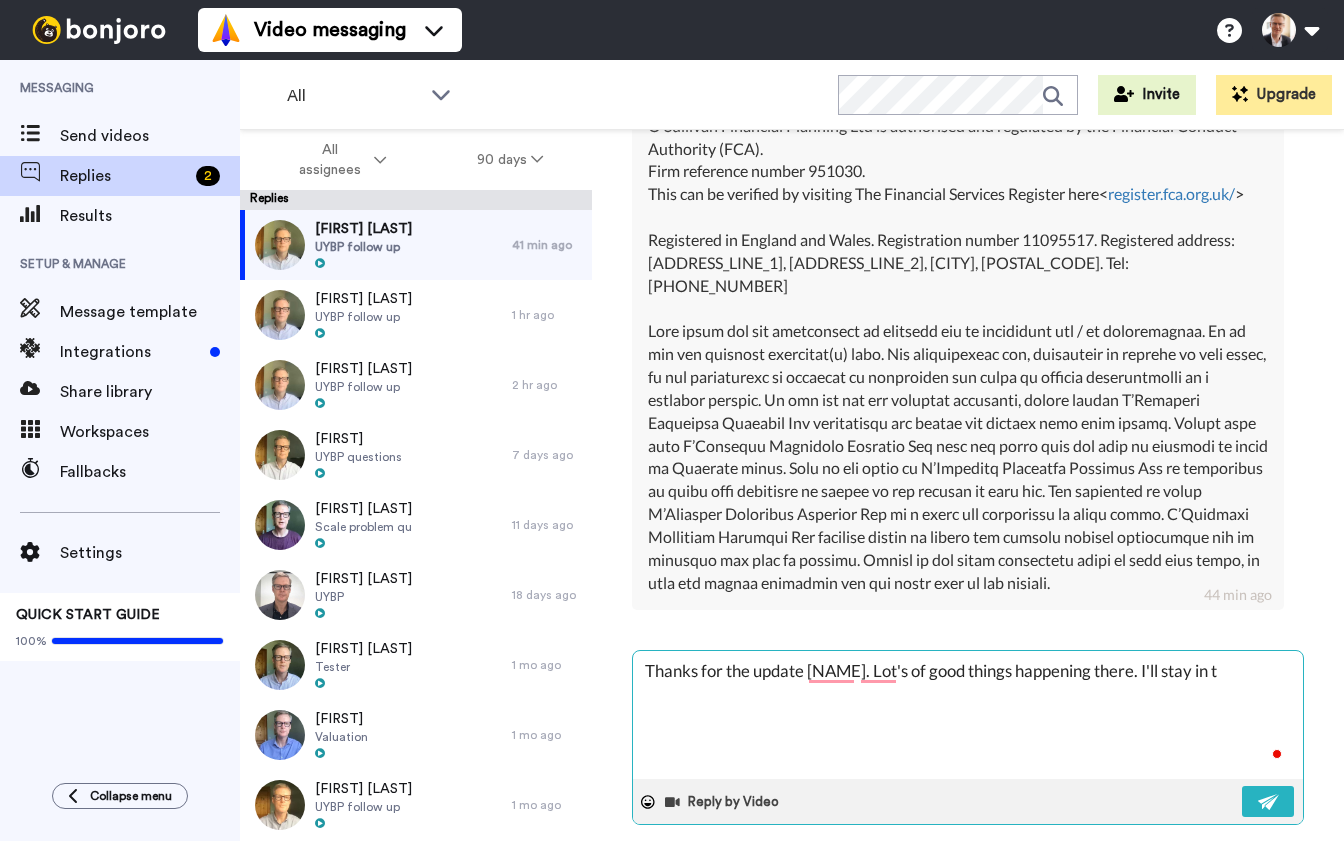 type on "Thanks for the update [NAME]. Lot's of good things happening there. I'll stay in to" 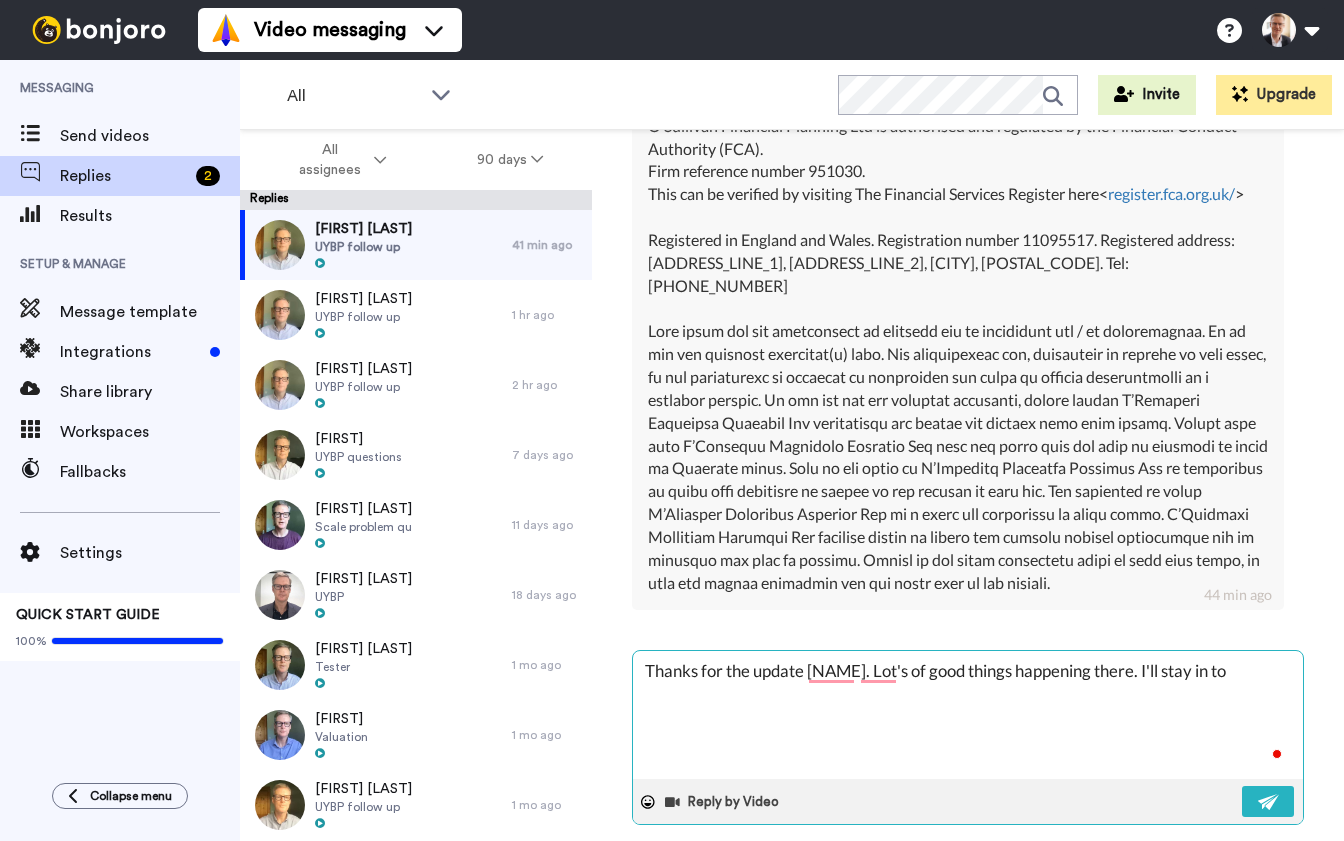 type on "x" 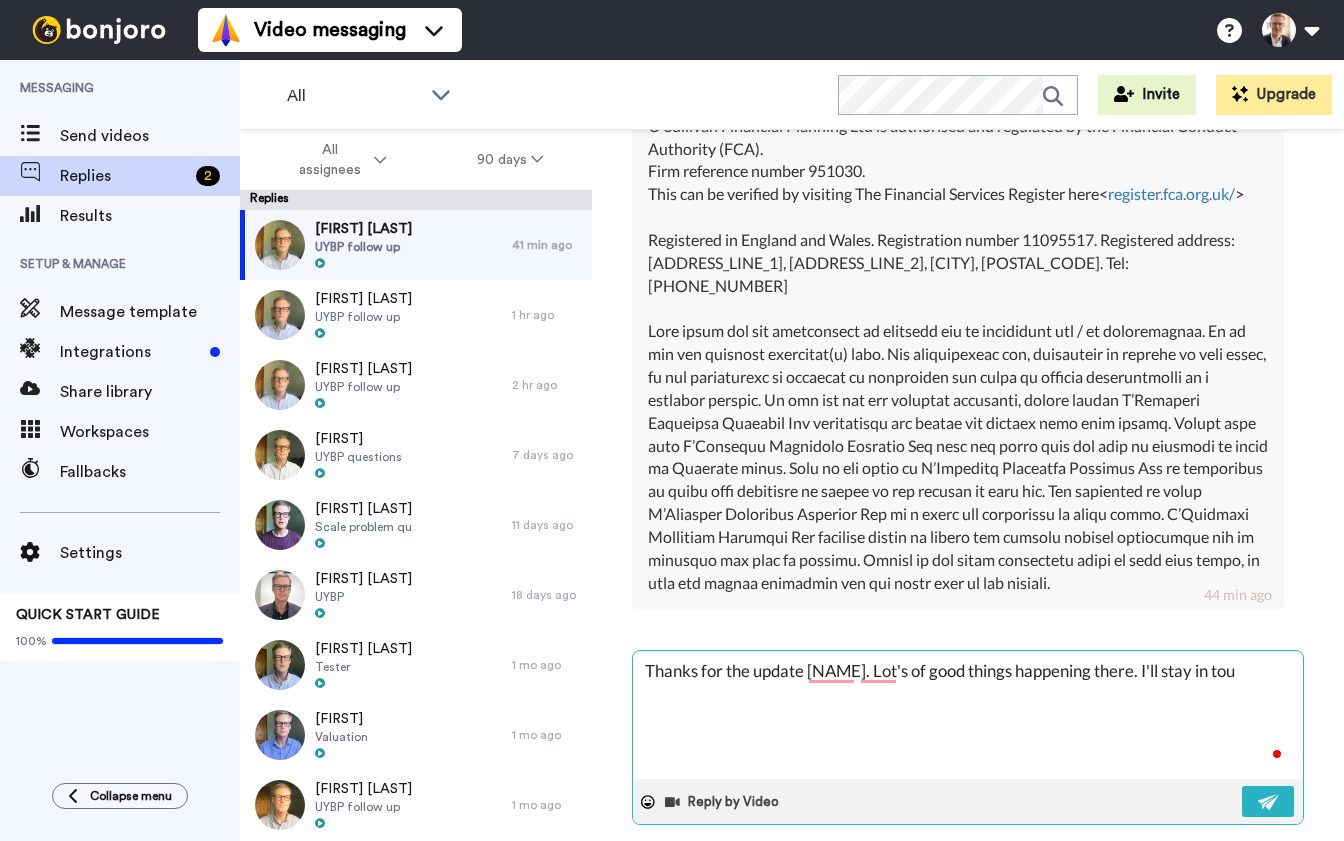 type on "x" 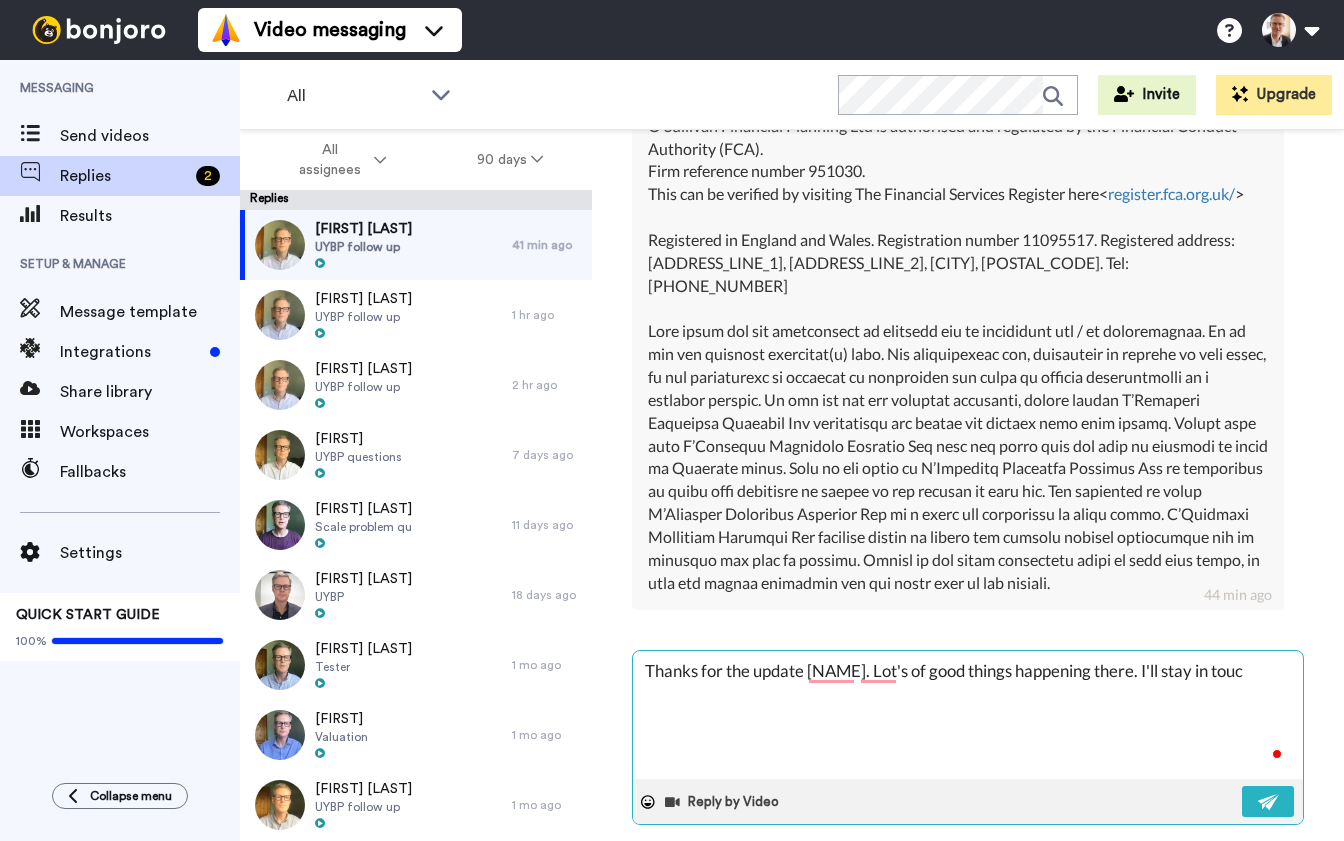 type on "x" 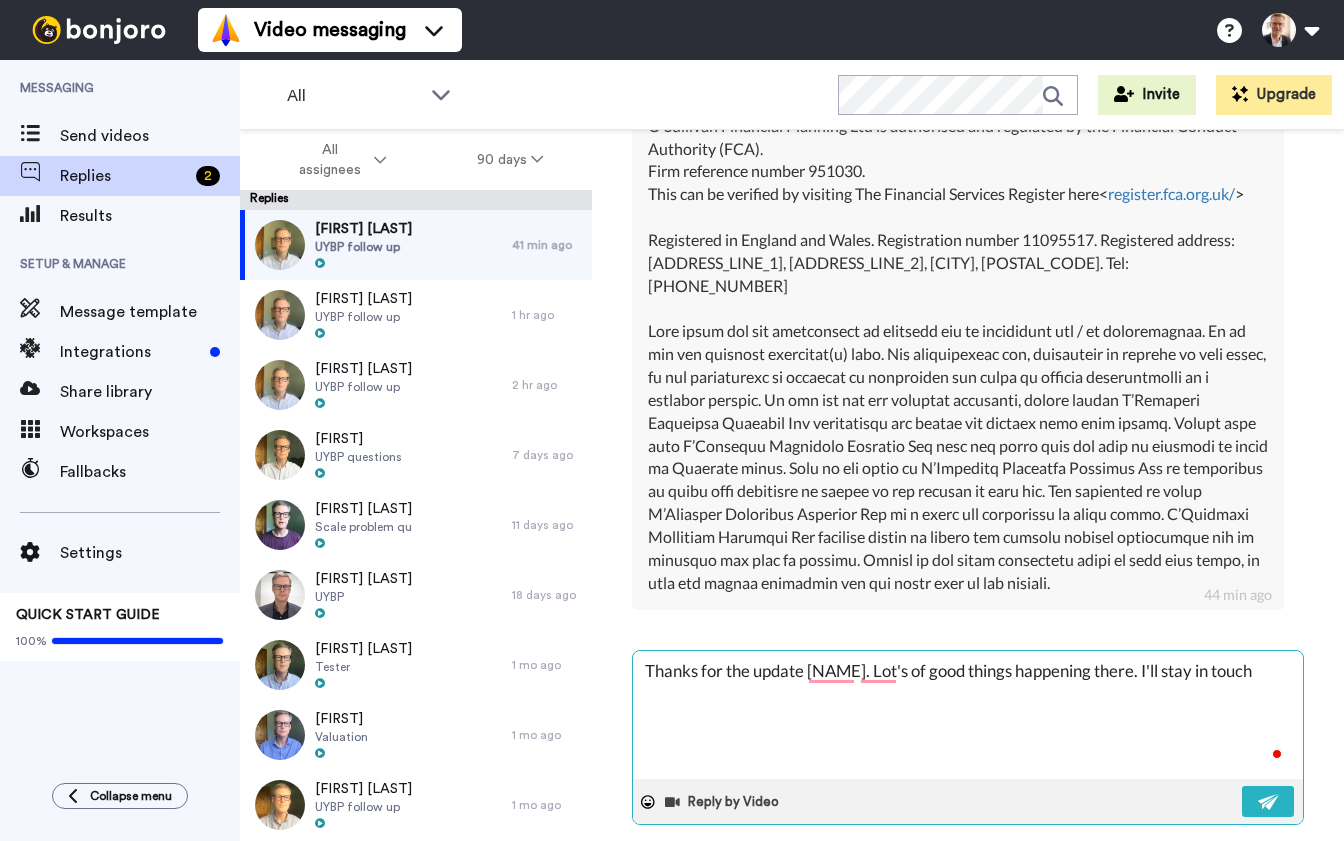 type on "x" 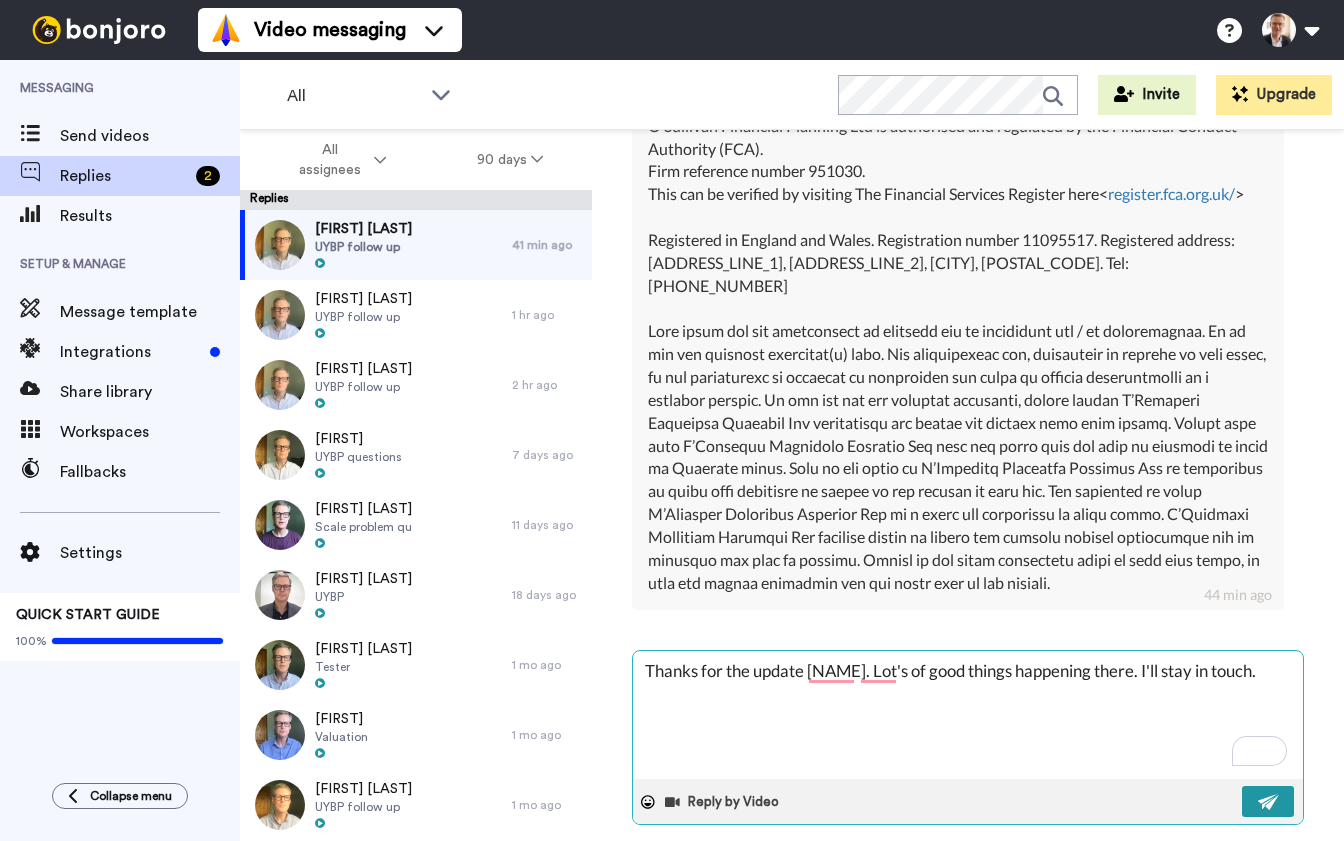 type on "Thanks for the update [NAME]. Lot's of good things happening there. I'll stay in touch." 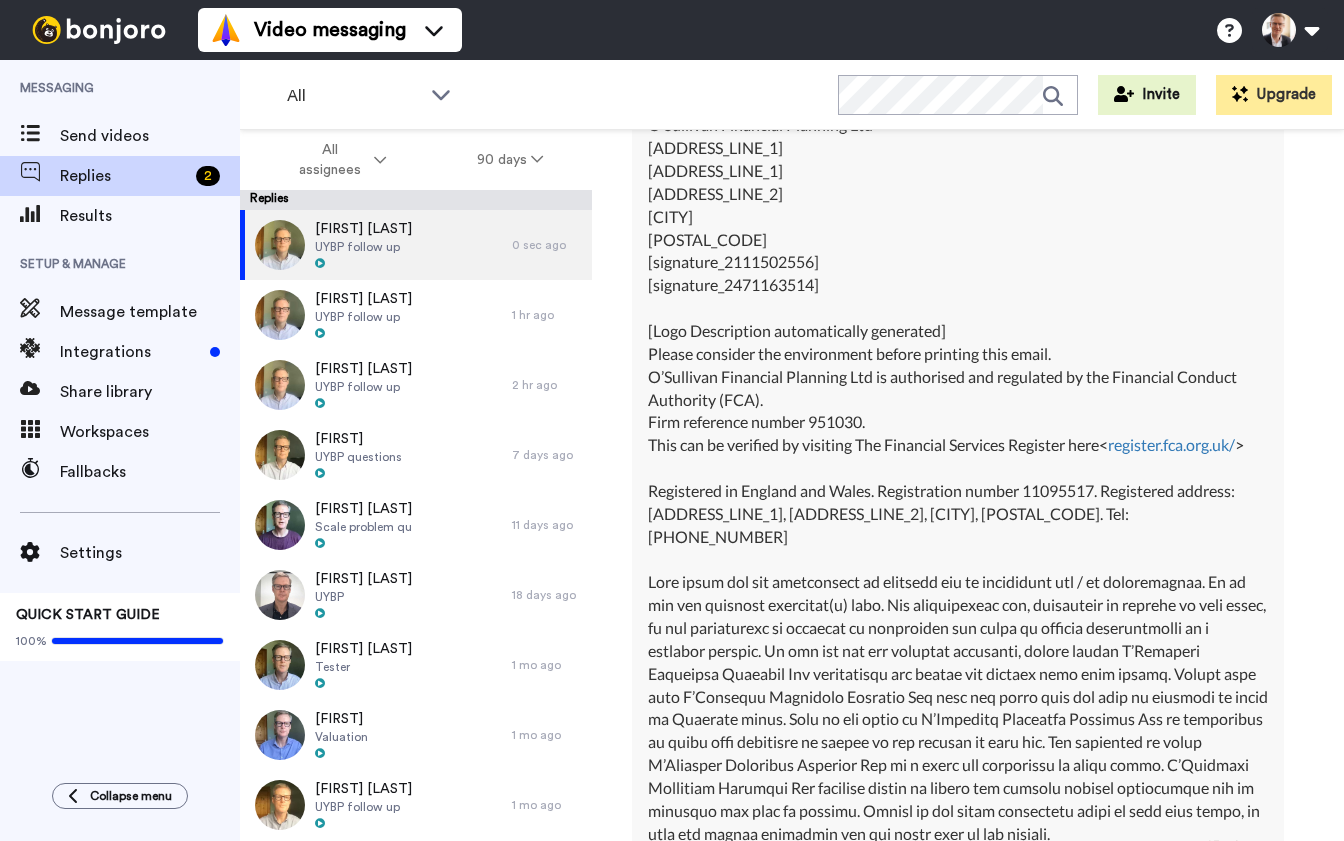 scroll, scrollTop: 1347, scrollLeft: 0, axis: vertical 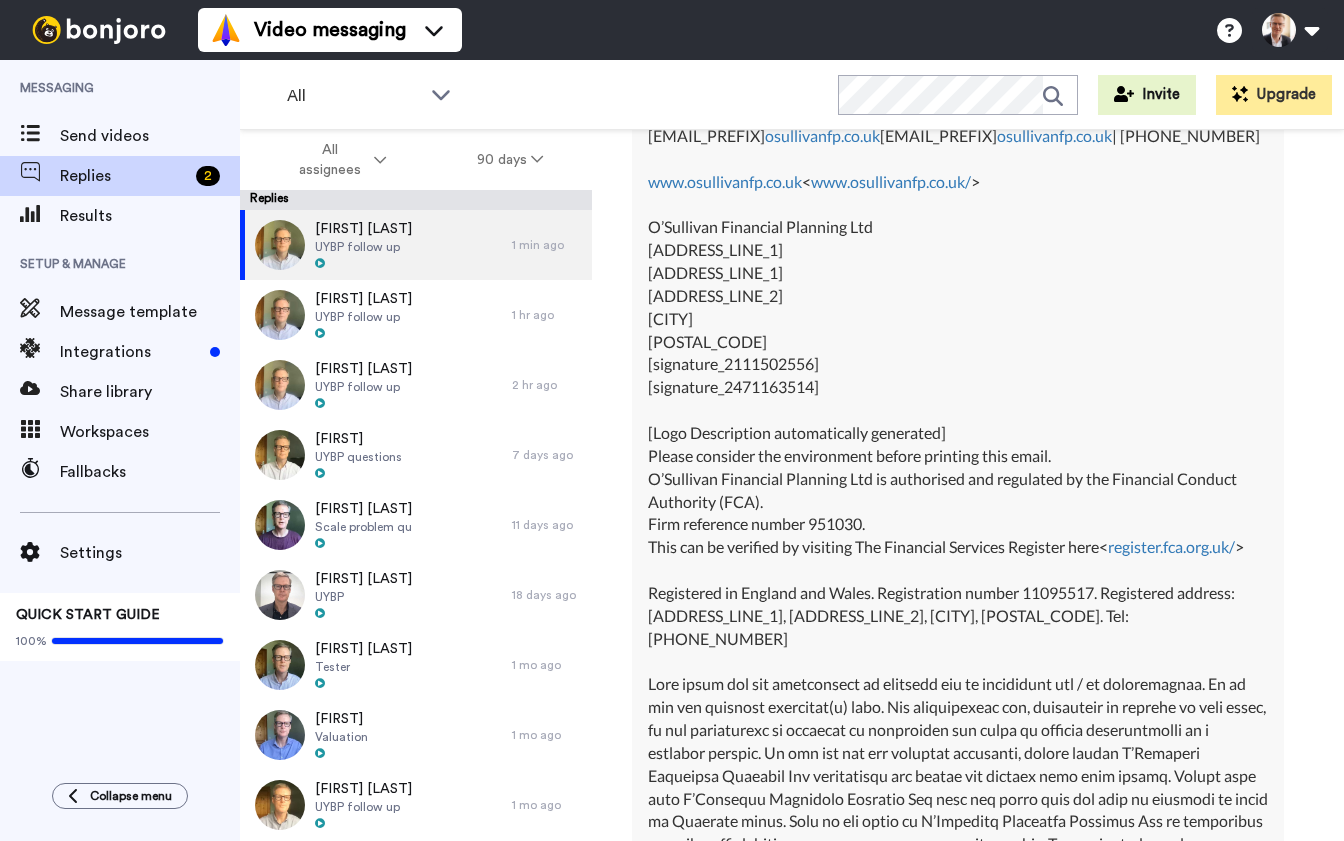 type on "x" 